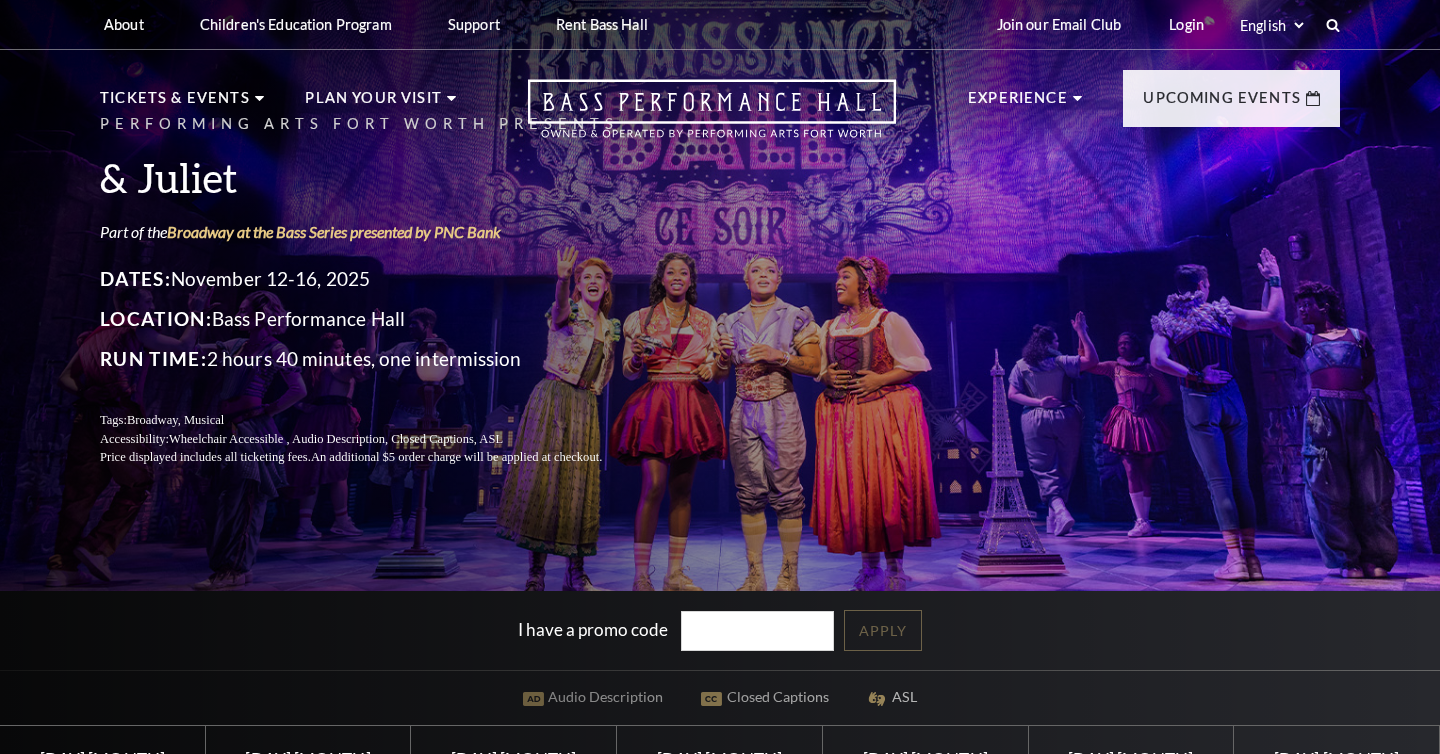 scroll, scrollTop: 0, scrollLeft: 0, axis: both 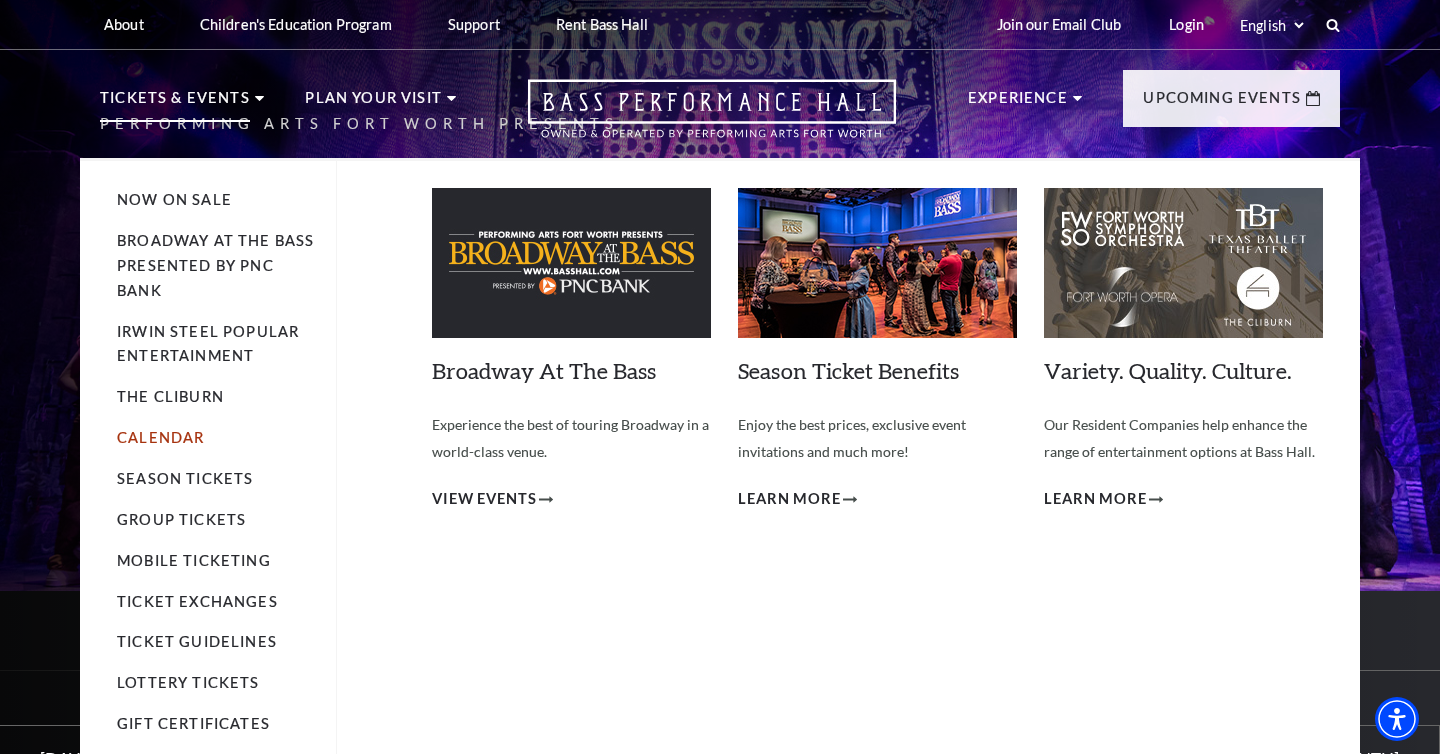 click on "Calendar" at bounding box center [160, 437] 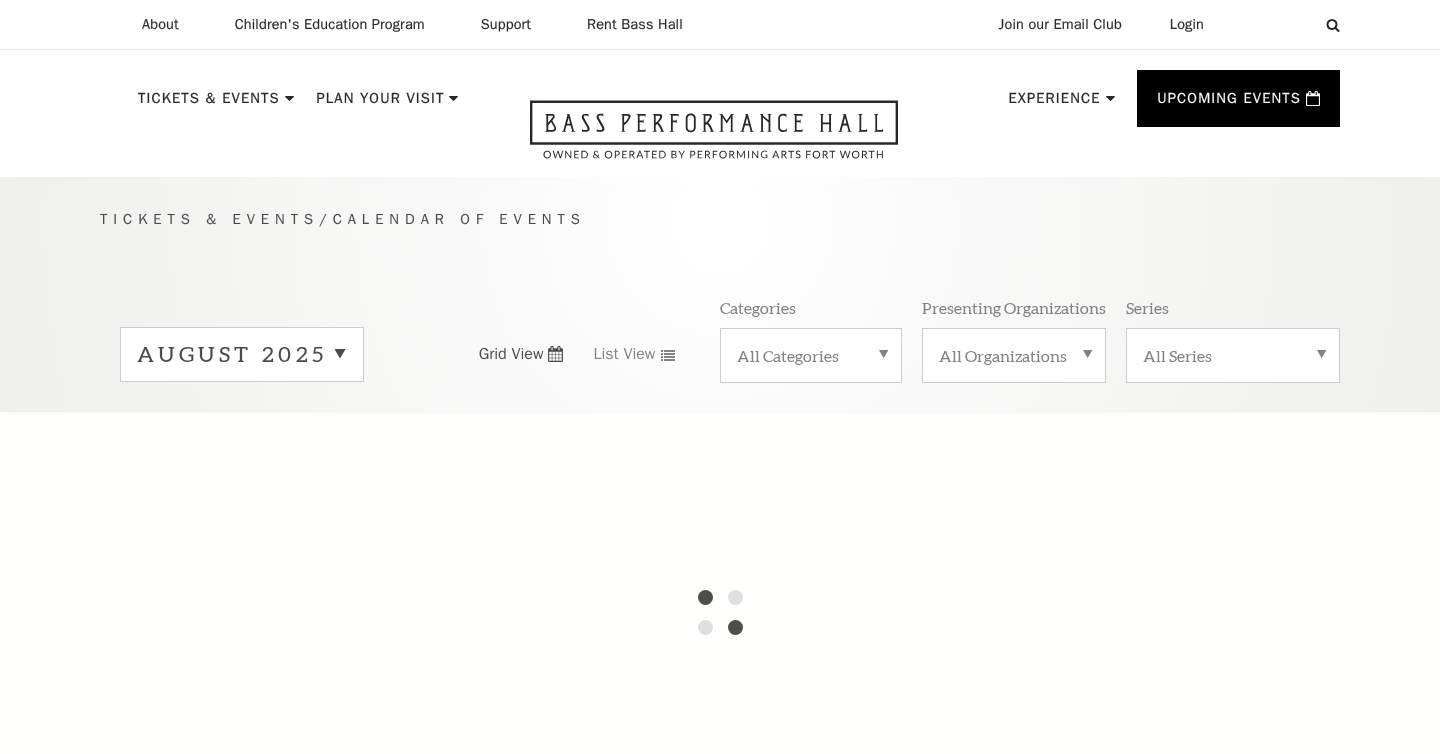 scroll, scrollTop: 0, scrollLeft: 0, axis: both 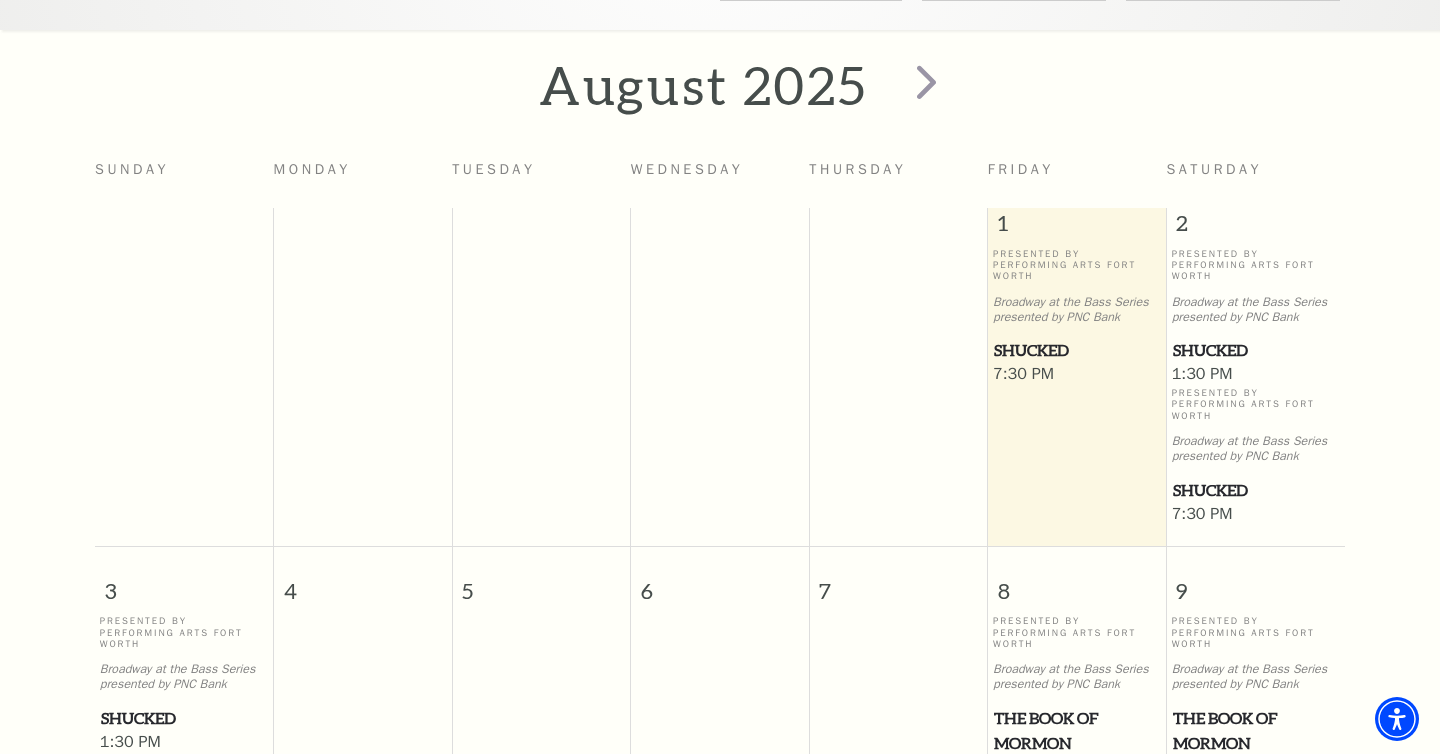click on "Shucked" at bounding box center [1256, 490] 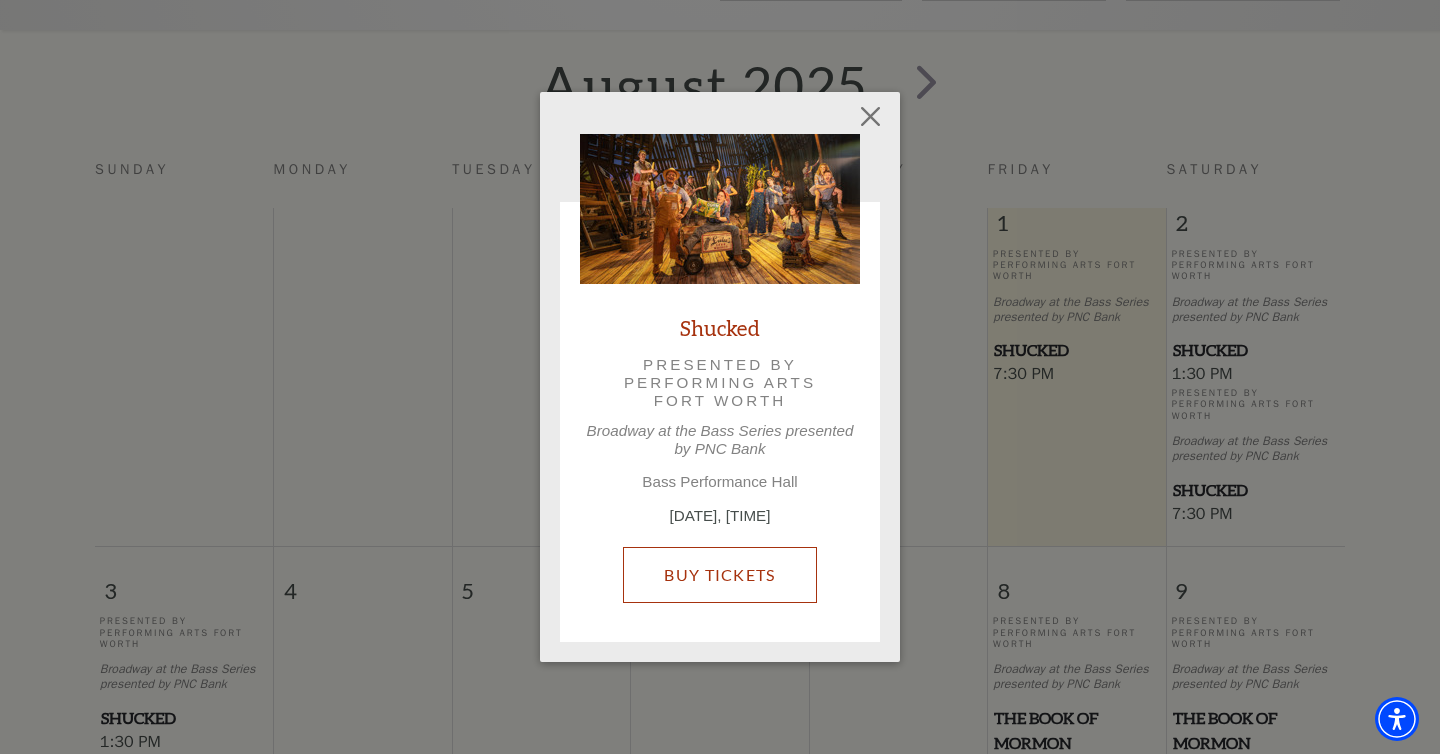 click on "Buy Tickets" at bounding box center (719, 575) 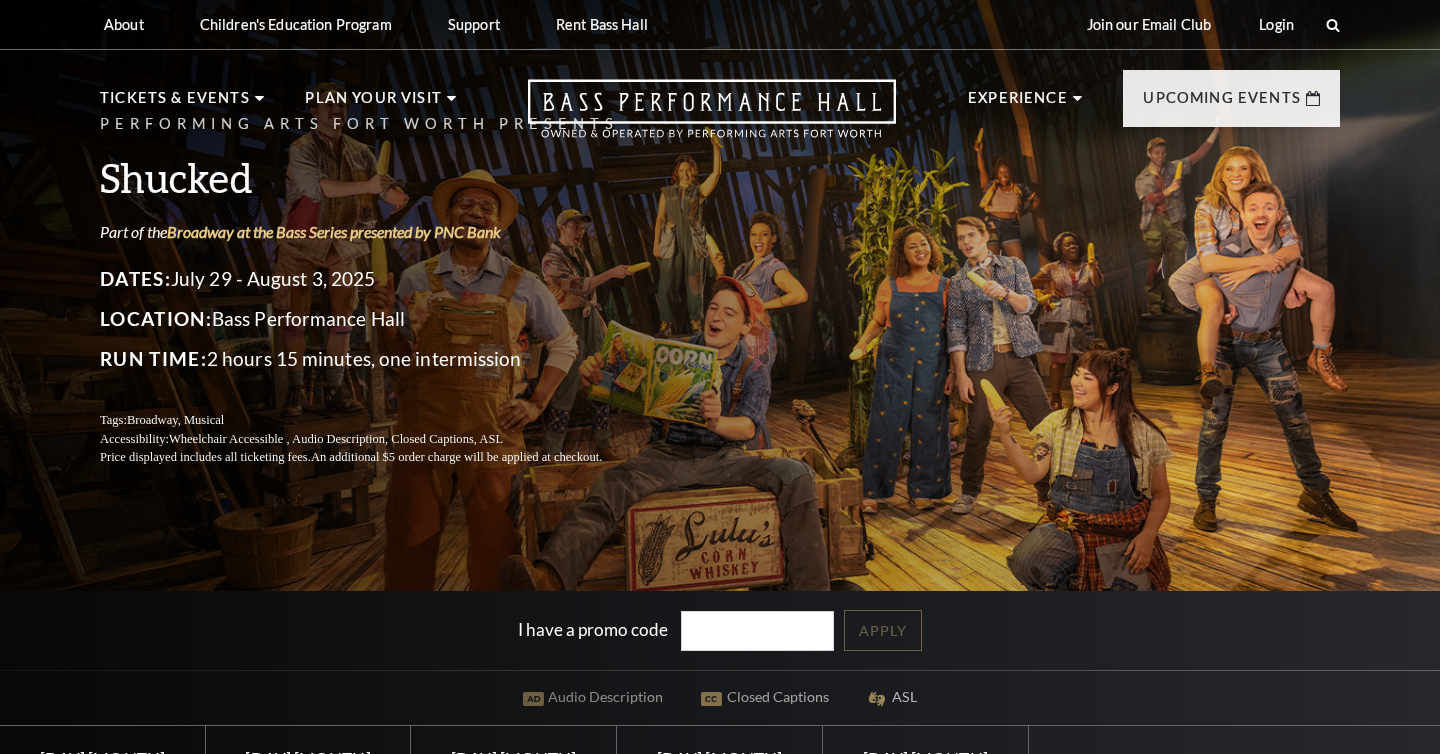 scroll, scrollTop: 0, scrollLeft: 0, axis: both 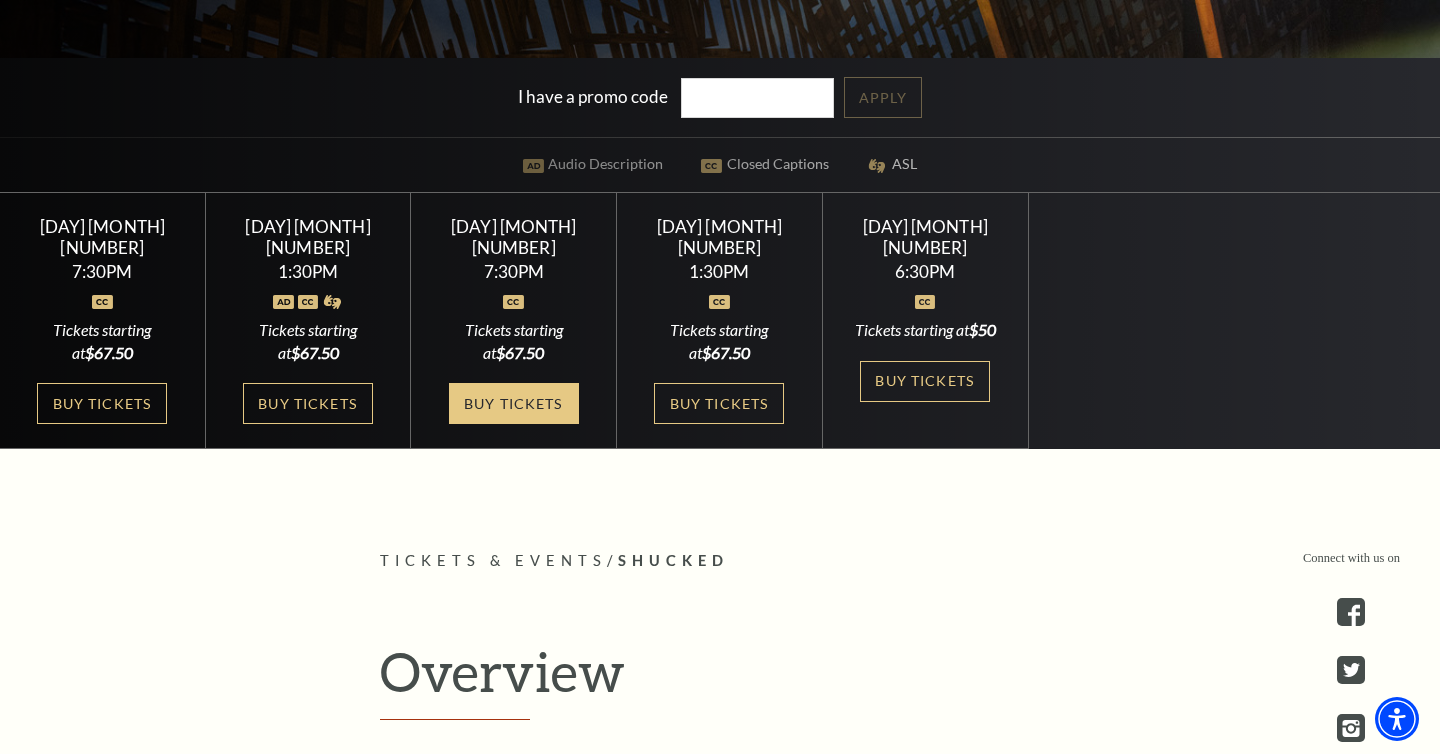 click on "Buy Tickets" at bounding box center [514, 403] 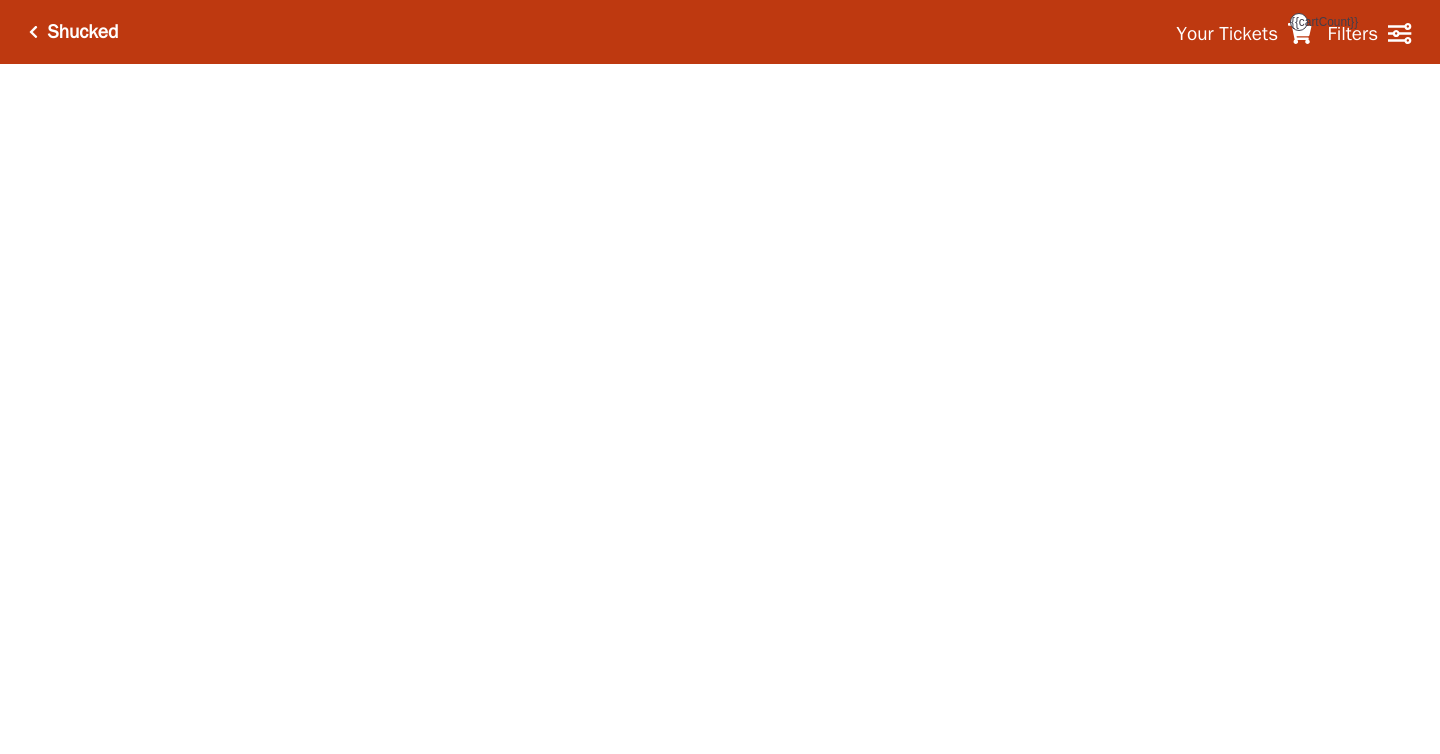 scroll, scrollTop: 0, scrollLeft: 0, axis: both 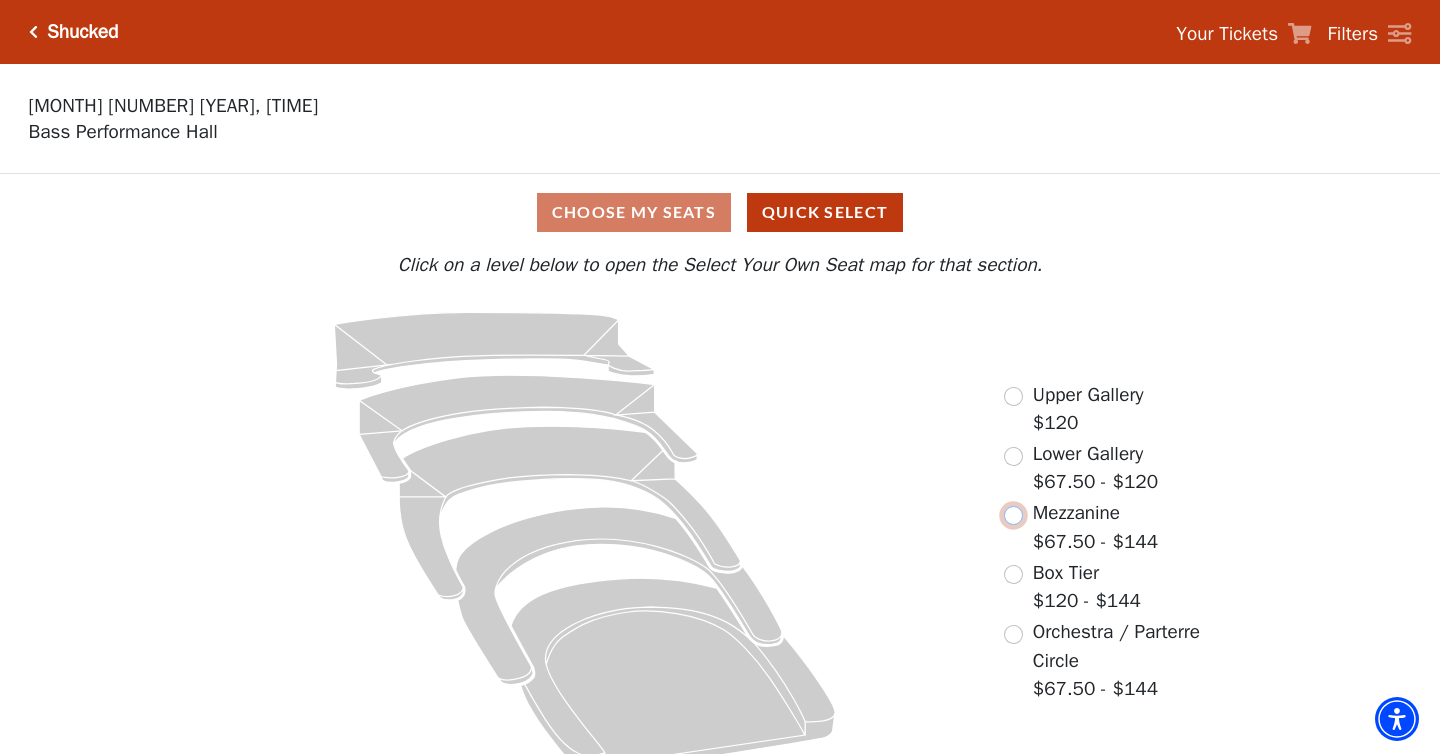 click at bounding box center [1013, 515] 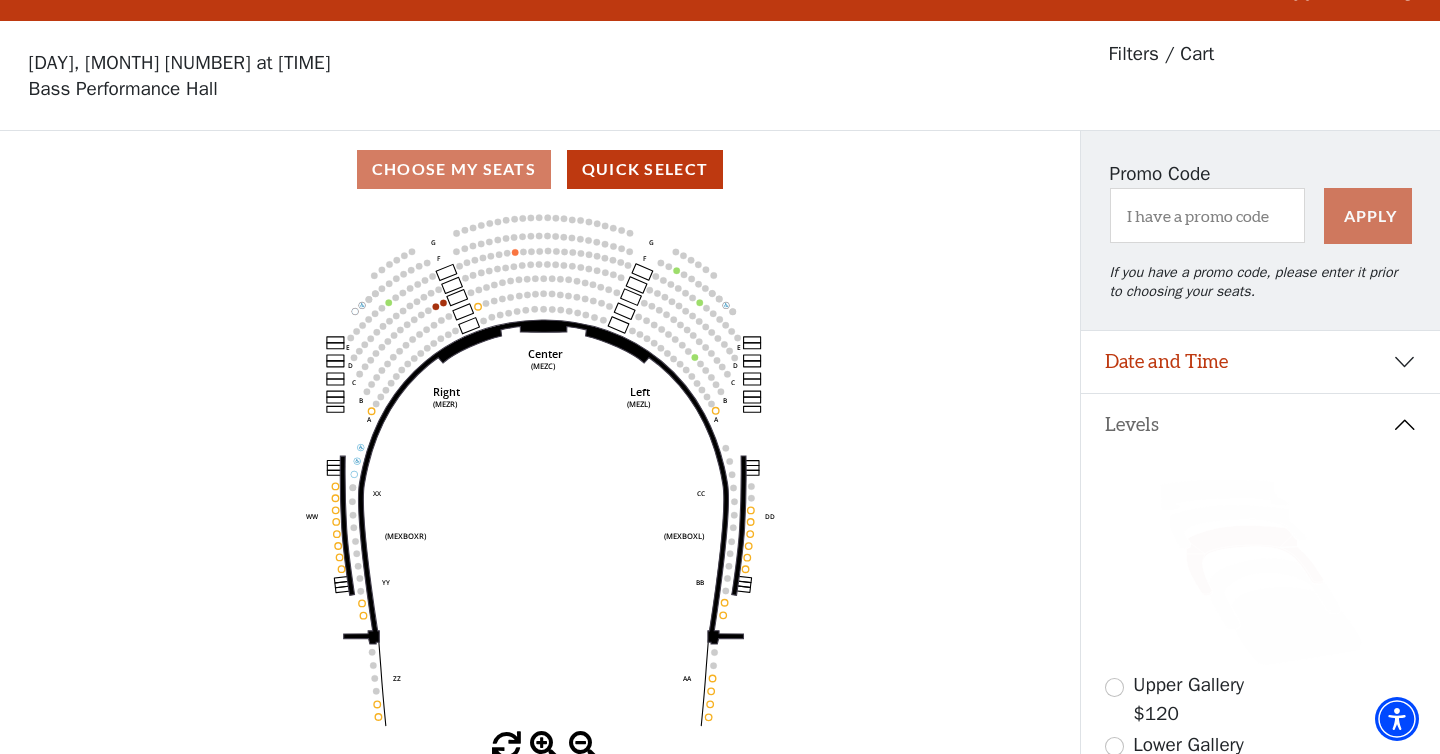 scroll, scrollTop: 0, scrollLeft: 0, axis: both 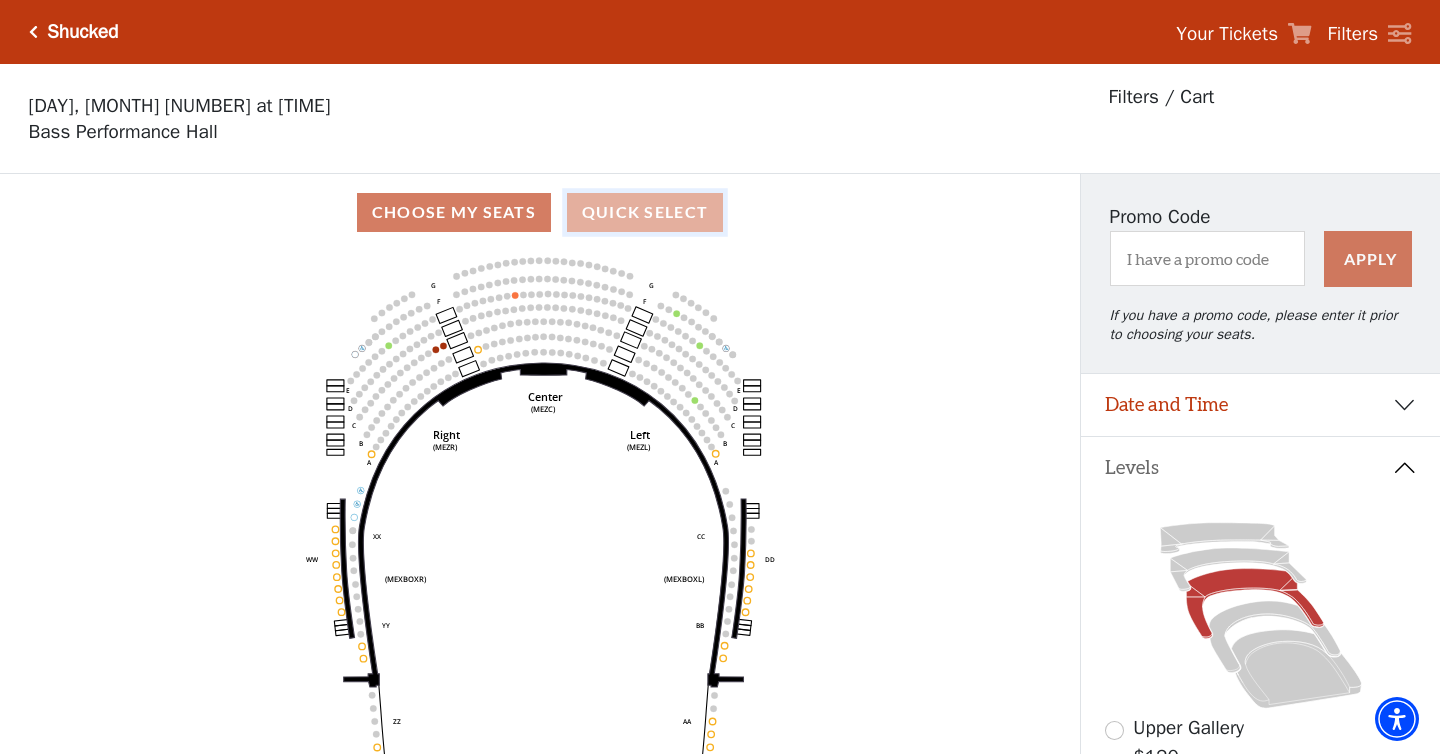 click on "Quick Select" at bounding box center (645, 212) 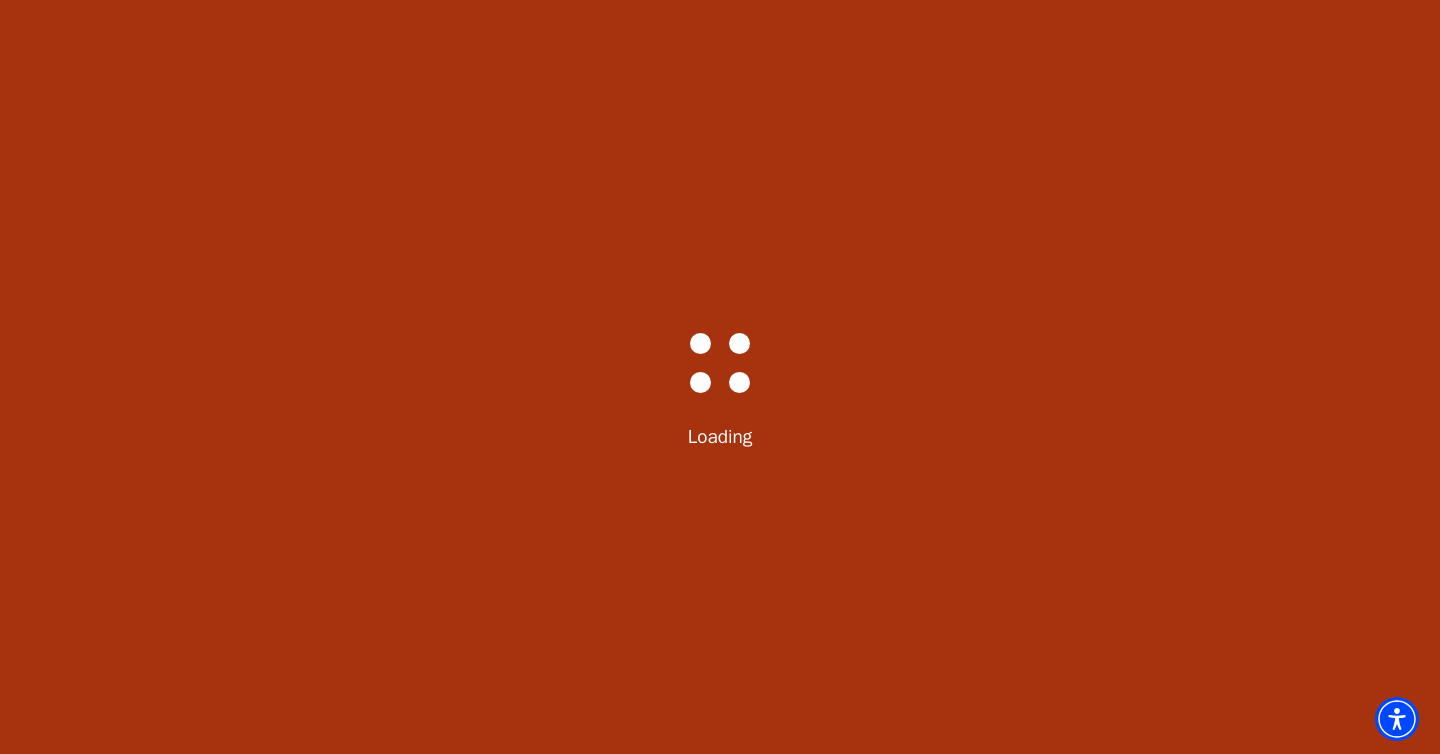 select on "5416" 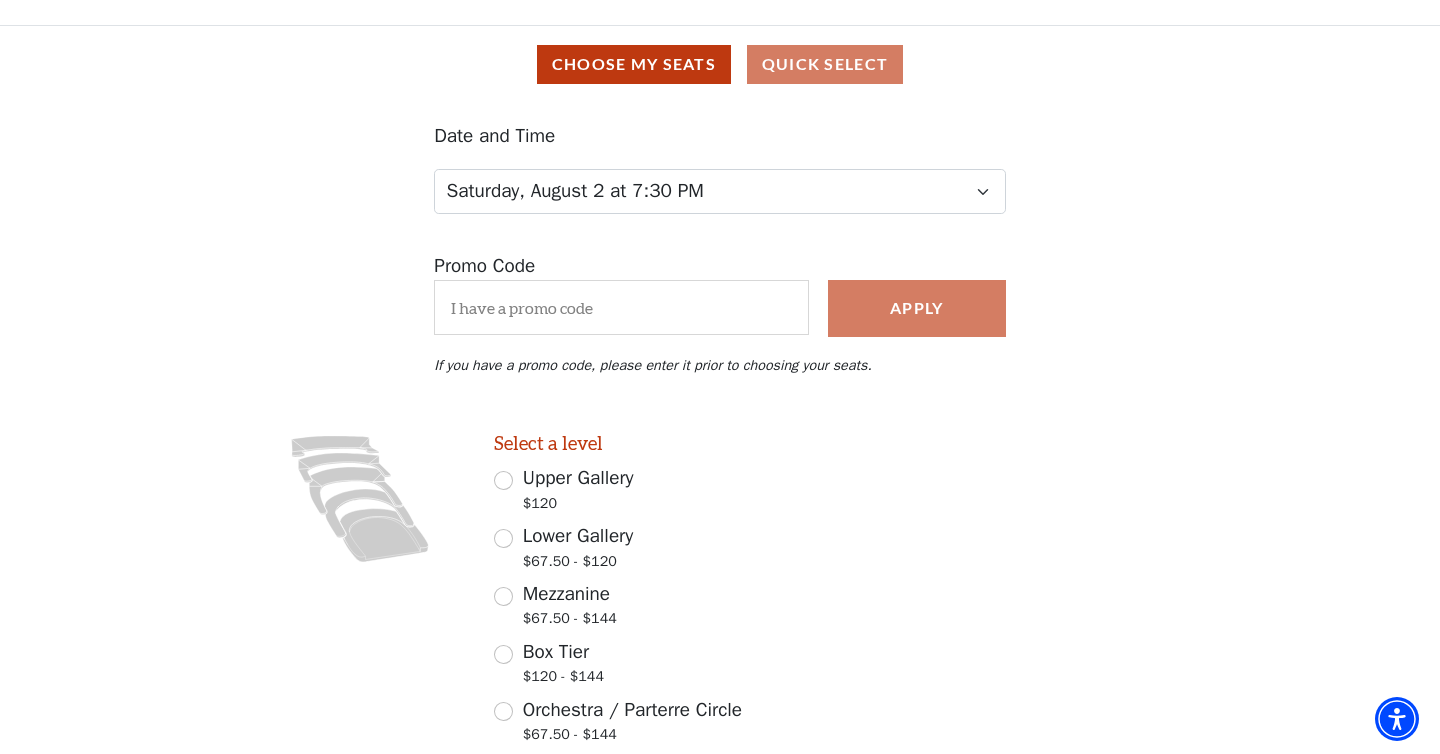 scroll, scrollTop: 318, scrollLeft: 0, axis: vertical 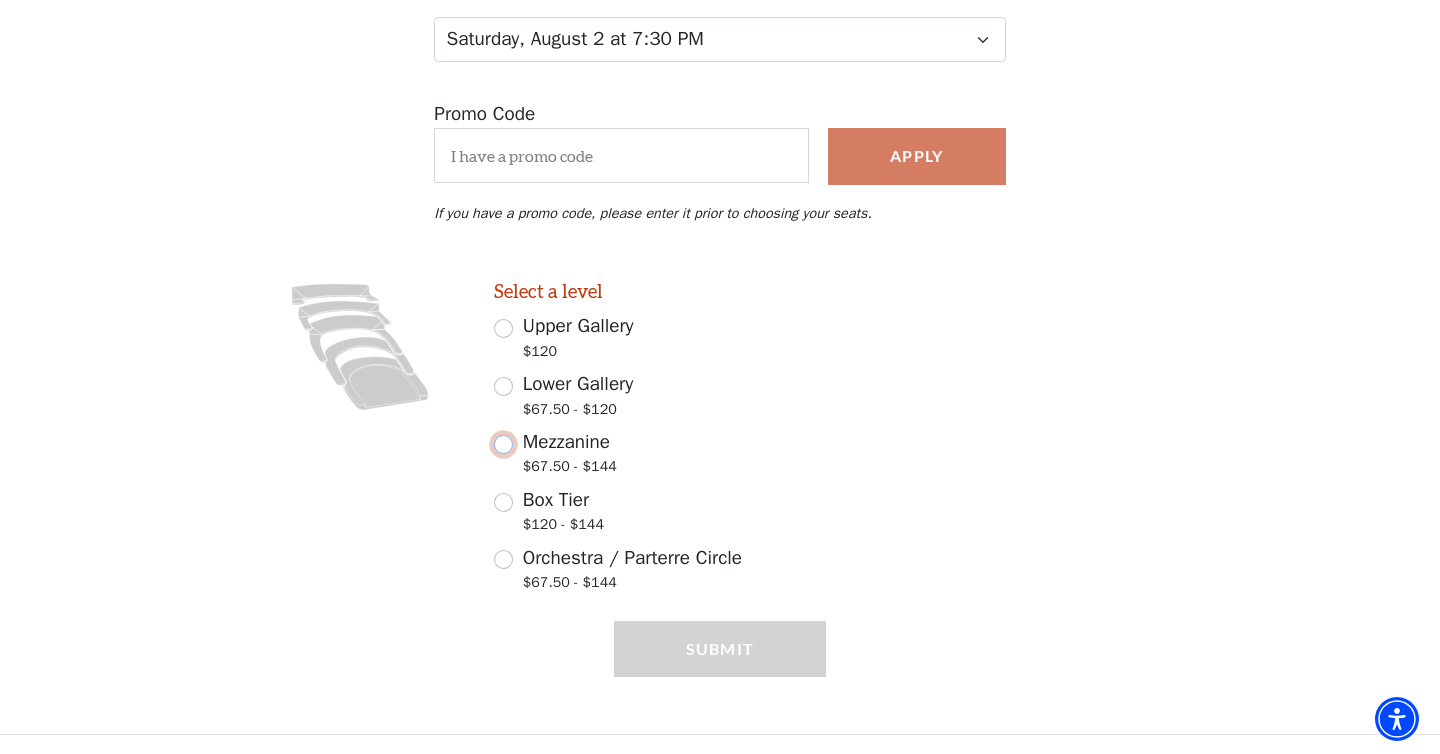 click on "Mezzanine     $67.50 - $144" at bounding box center (503, 444) 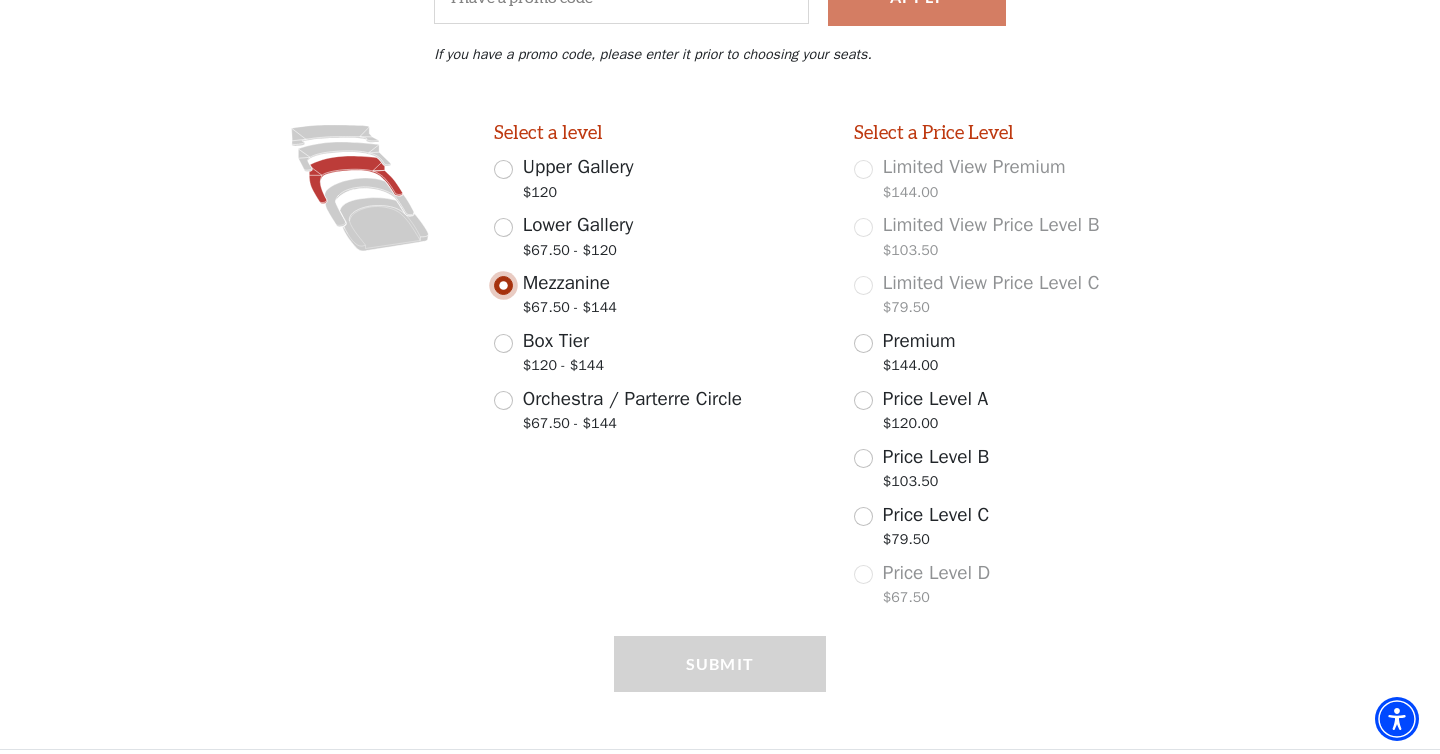 scroll, scrollTop: 492, scrollLeft: 0, axis: vertical 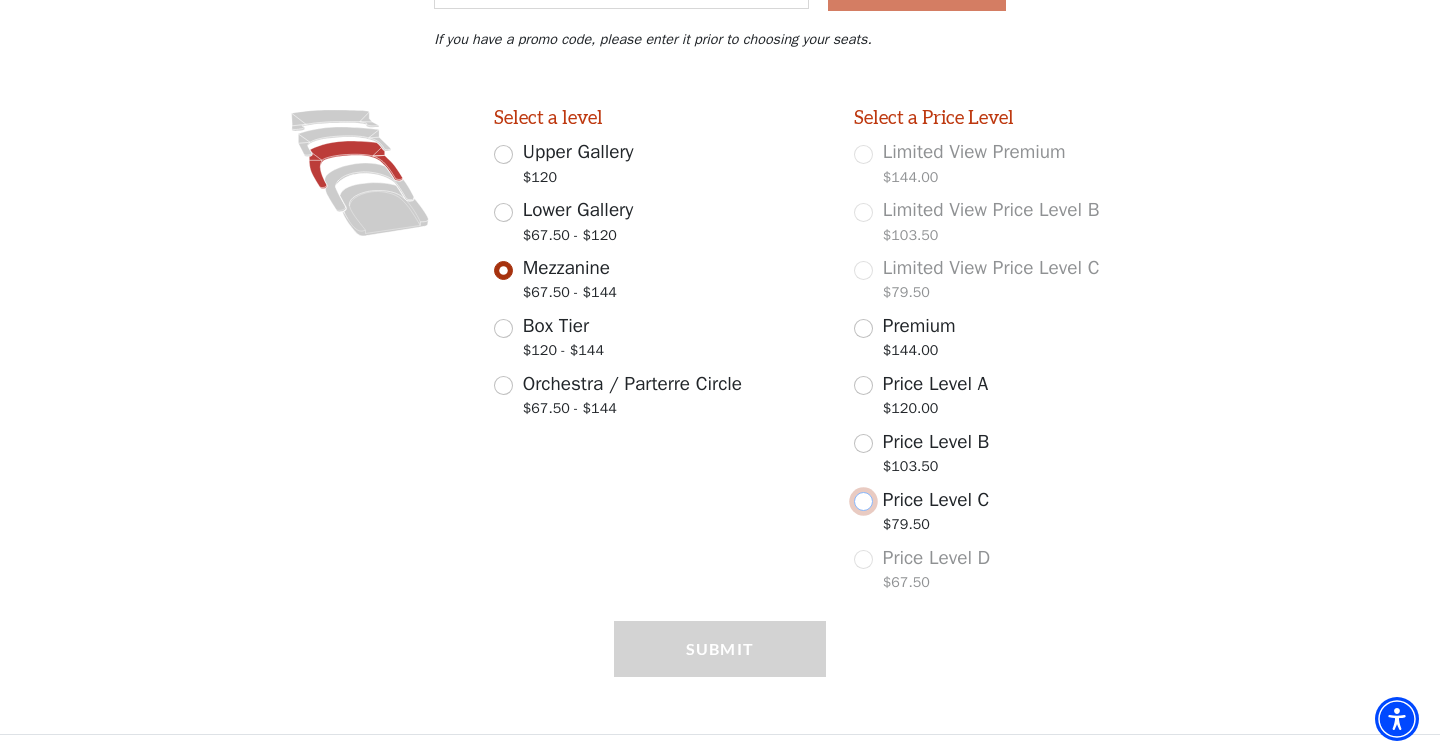 click on "Price Level C $79.50" at bounding box center [863, 501] 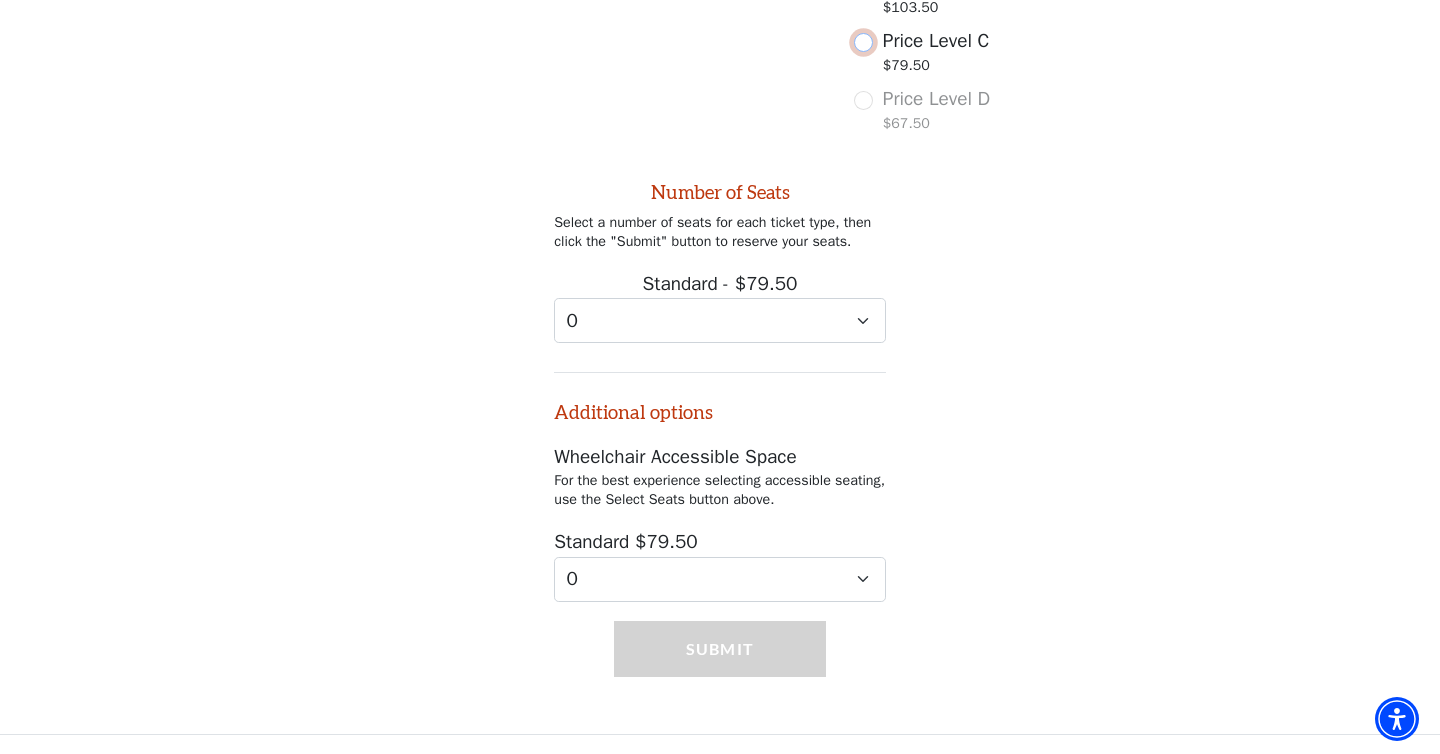 scroll, scrollTop: 972, scrollLeft: 0, axis: vertical 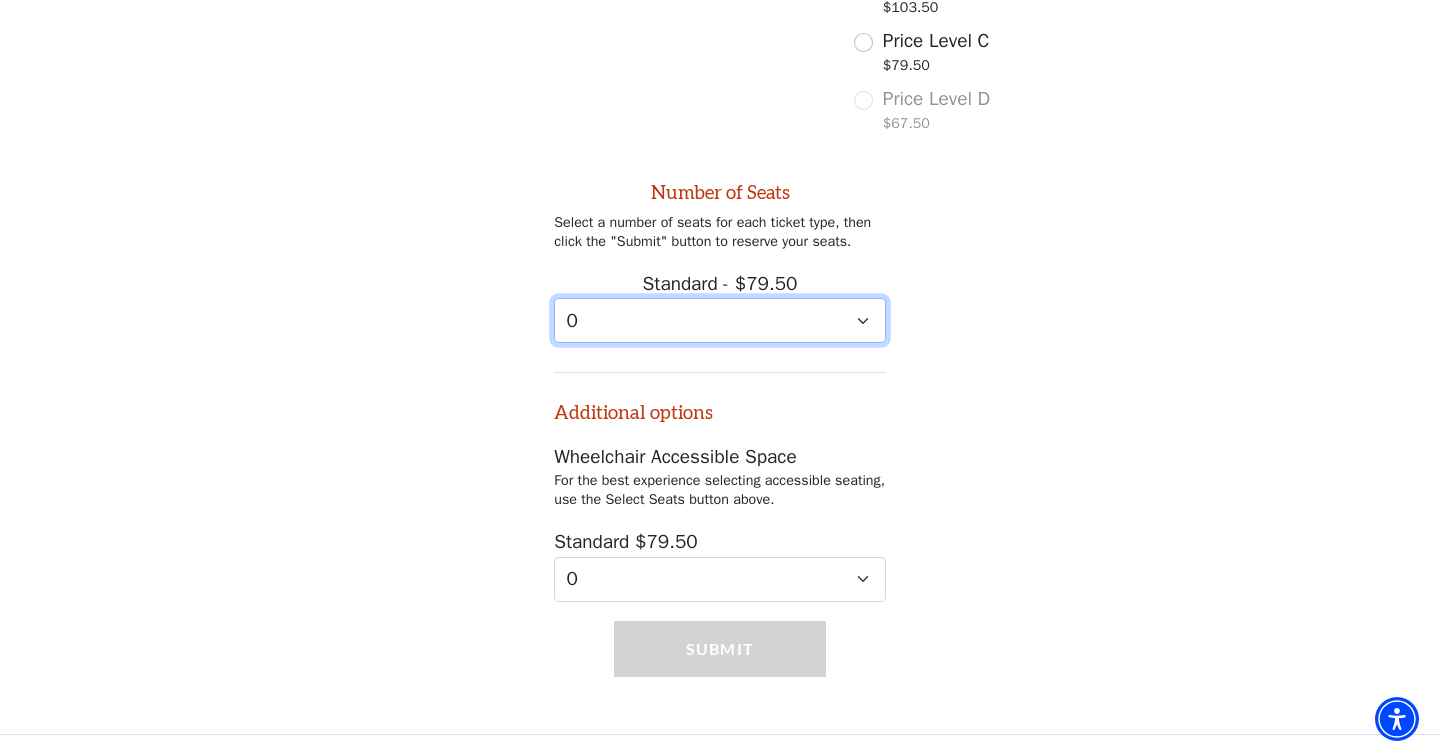 click on "0 1 2 3 4" at bounding box center (720, 320) 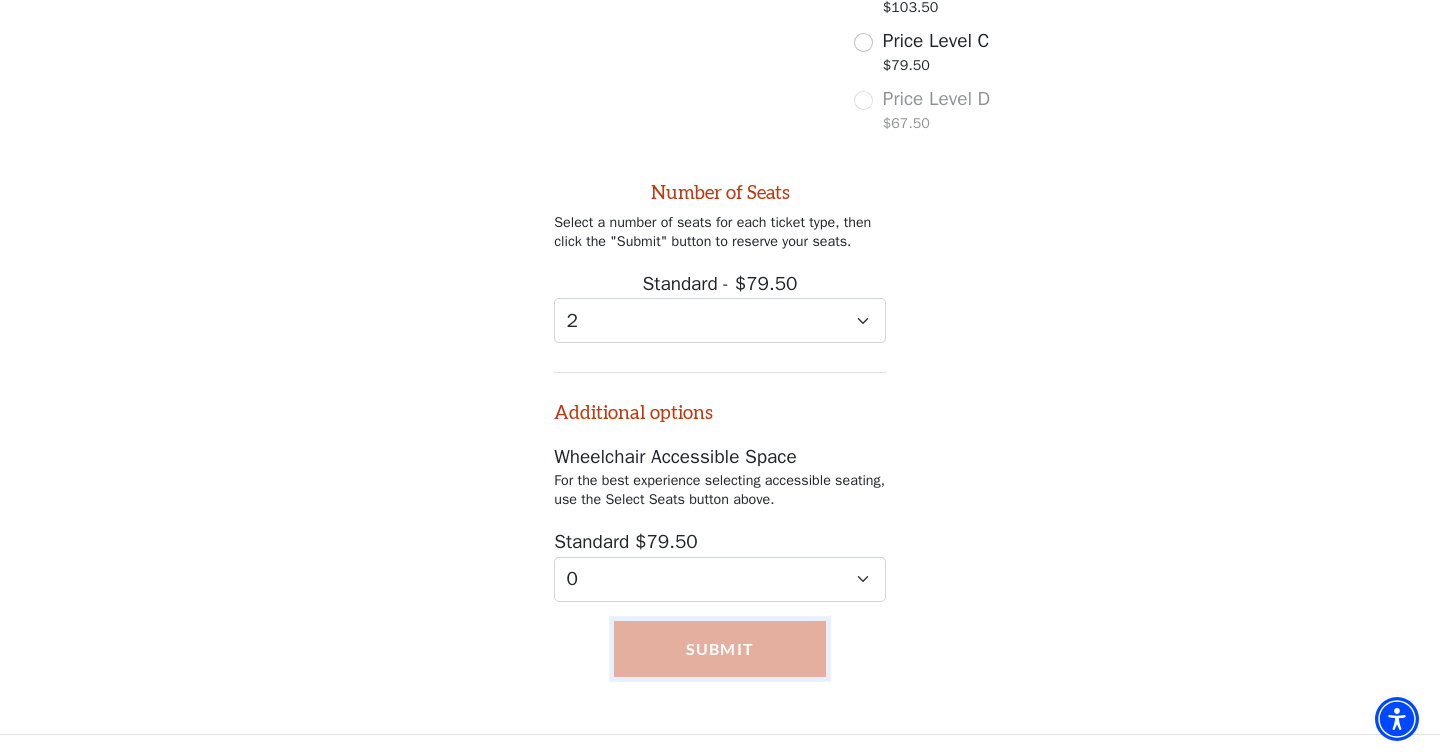 click on "Submit" at bounding box center (720, 649) 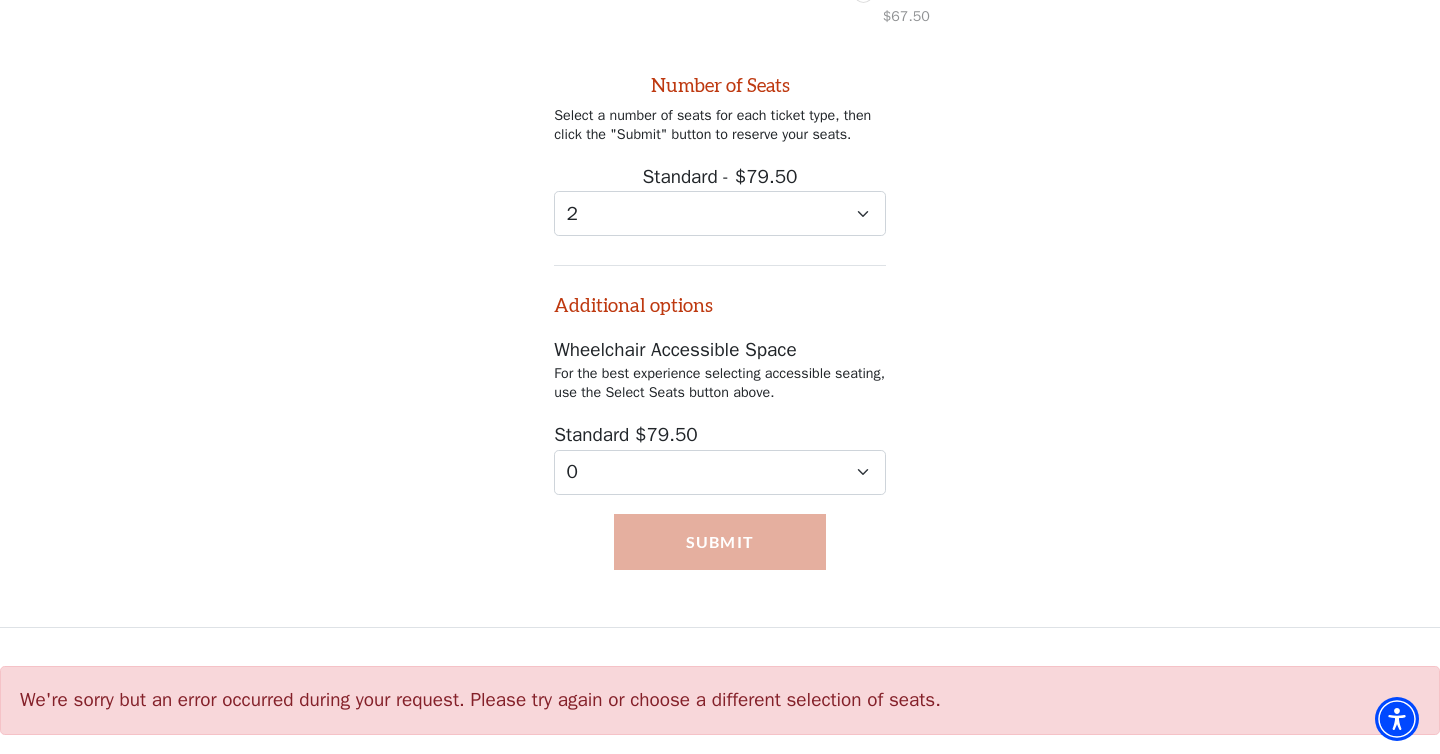 scroll, scrollTop: 1079, scrollLeft: 0, axis: vertical 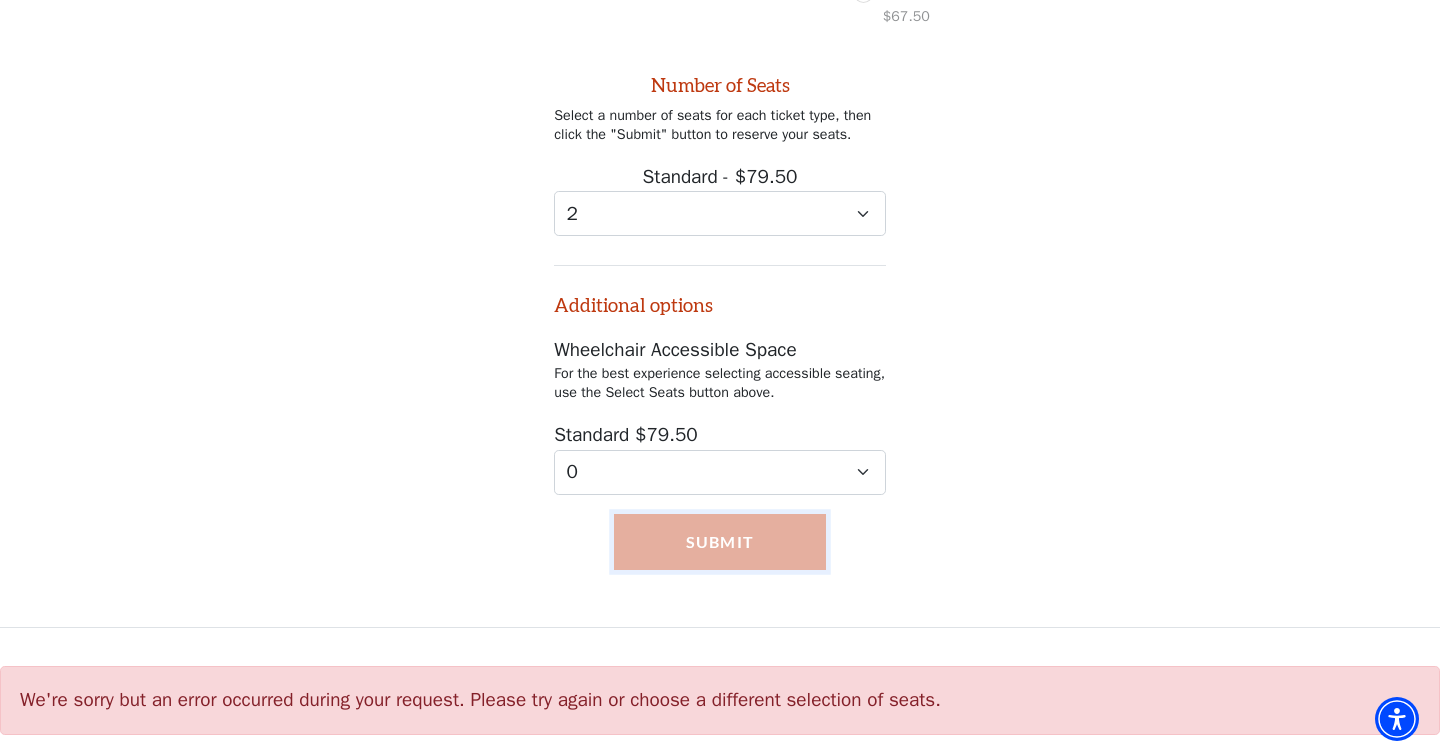 click on "Submit" at bounding box center (720, 542) 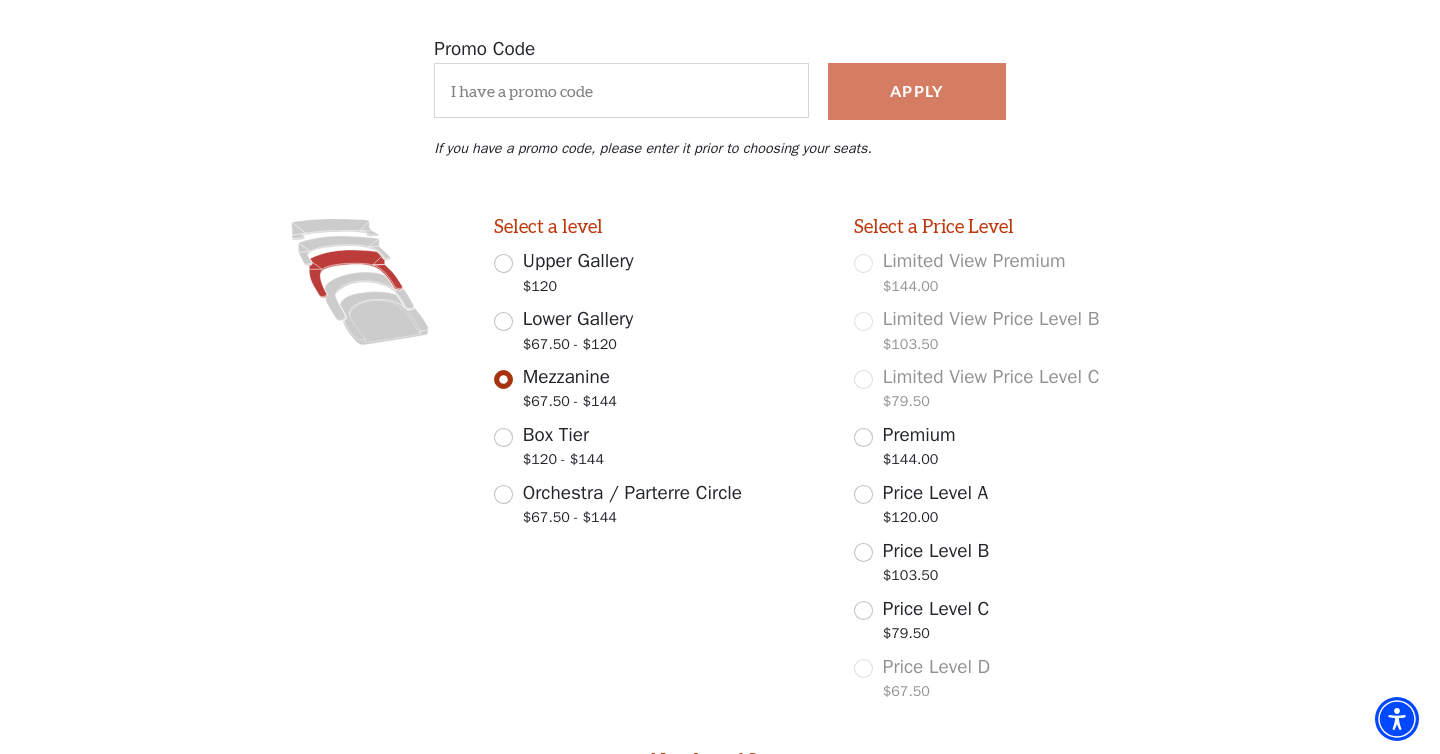 scroll, scrollTop: 450, scrollLeft: 0, axis: vertical 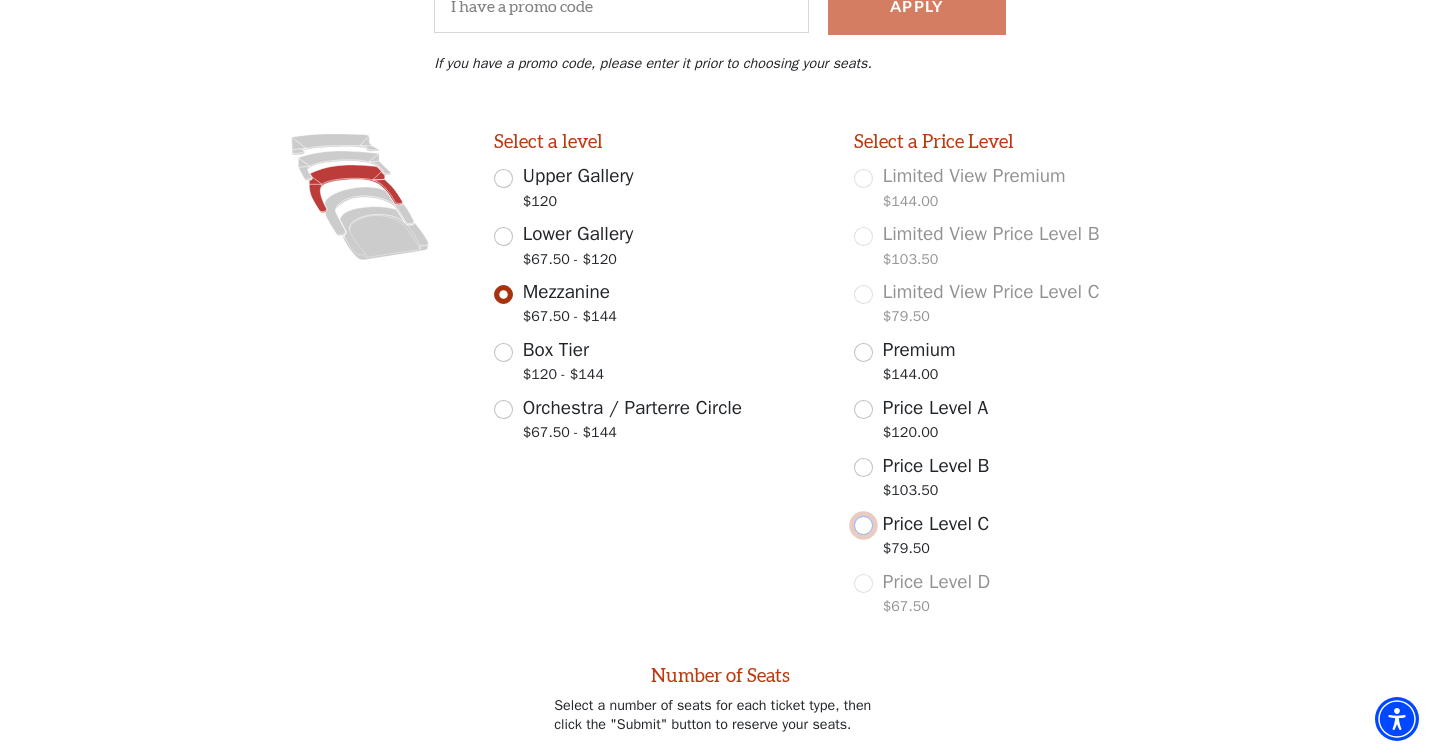 click on "Price Level C $79.50" at bounding box center (863, 525) 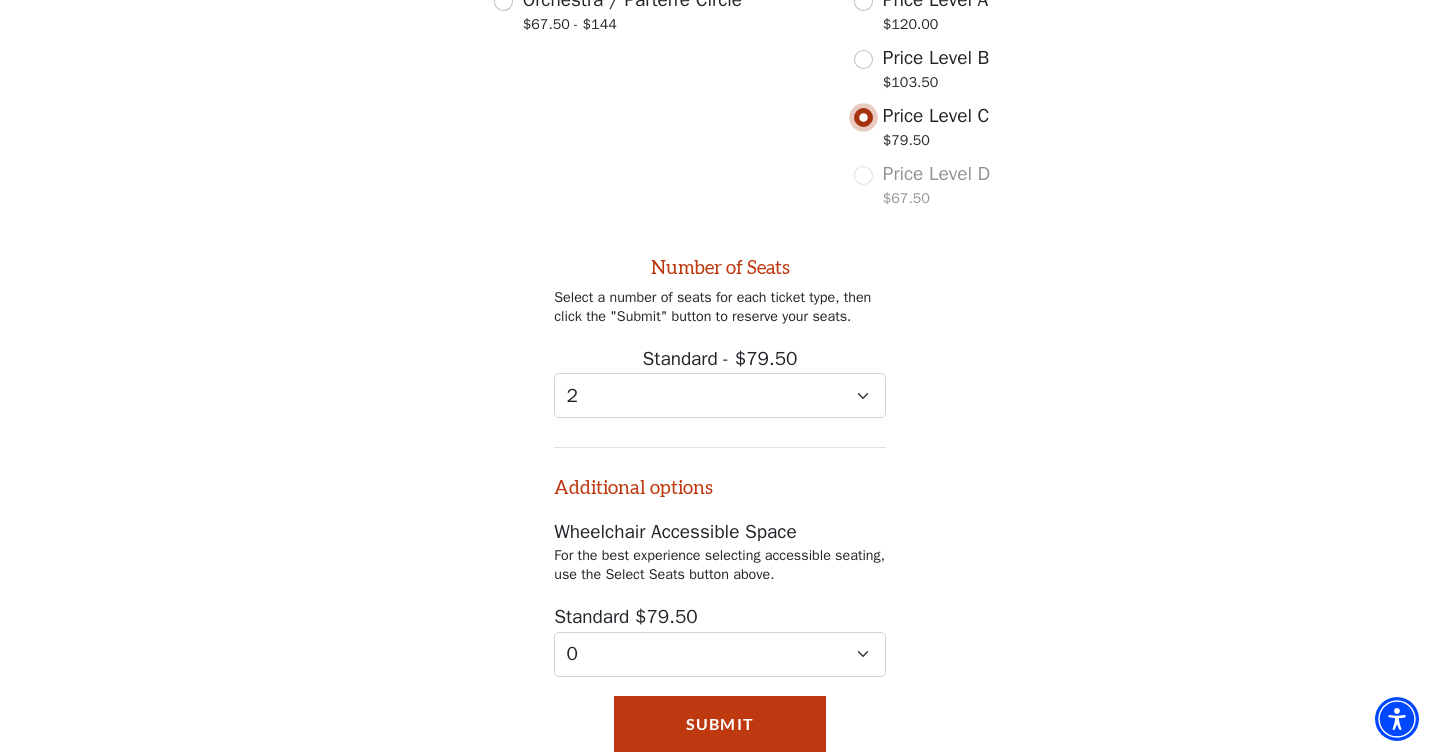 scroll, scrollTop: 951, scrollLeft: 0, axis: vertical 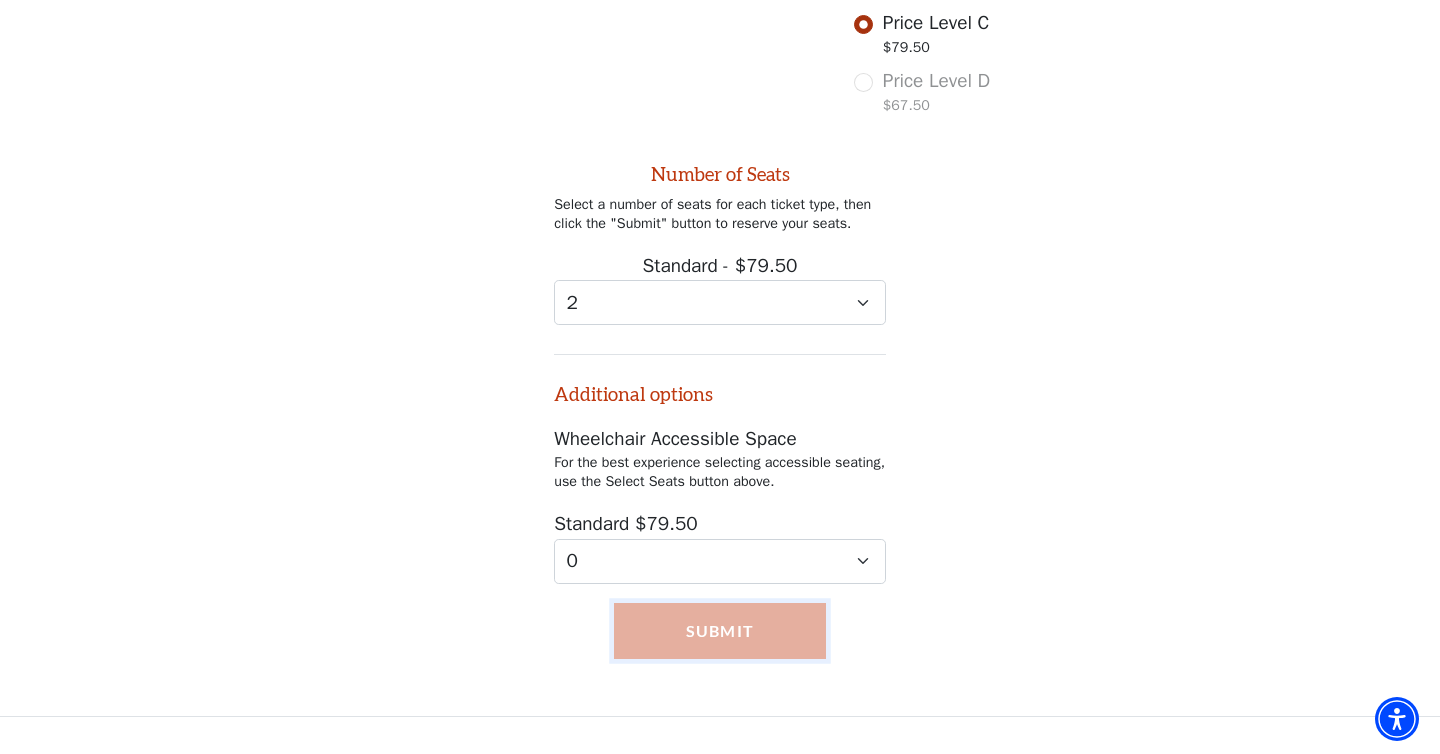 click on "Submit" at bounding box center (720, 631) 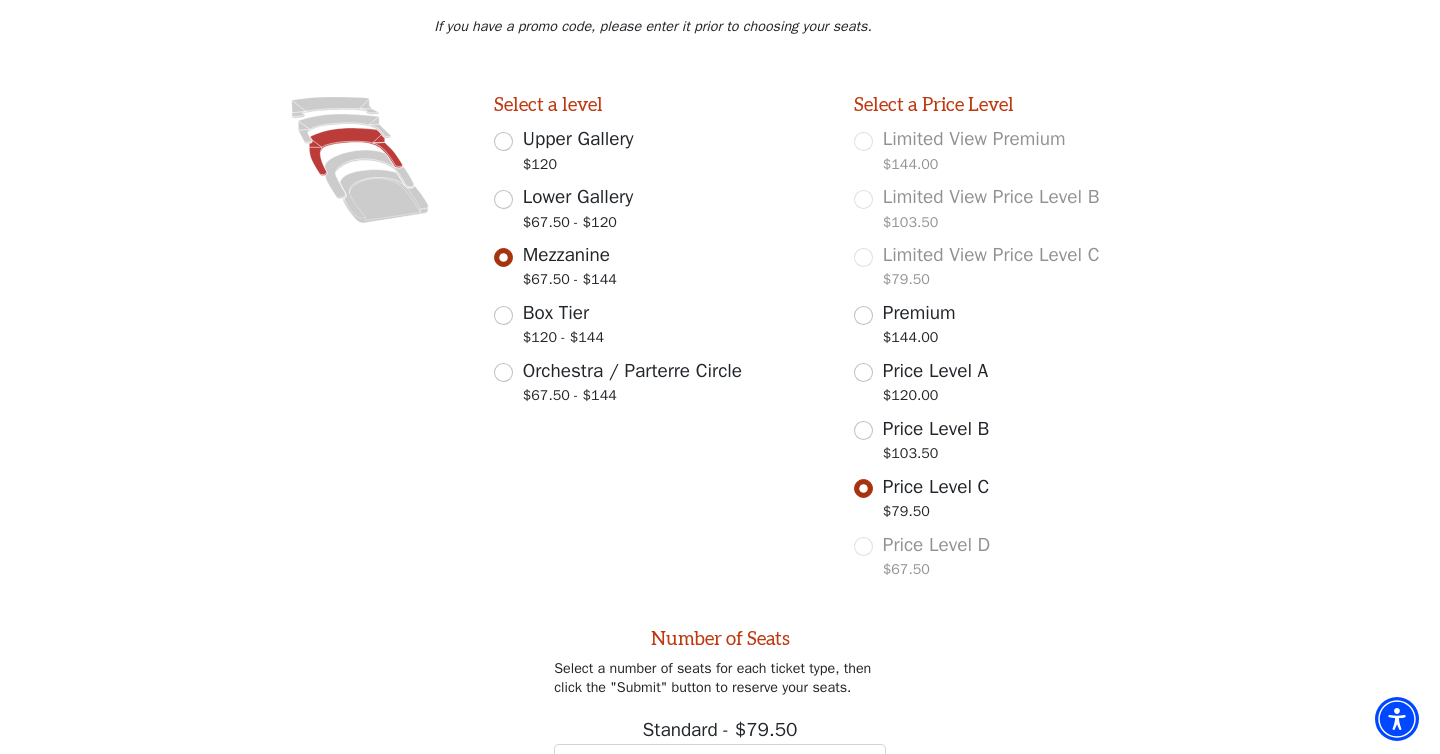 scroll, scrollTop: 434, scrollLeft: 0, axis: vertical 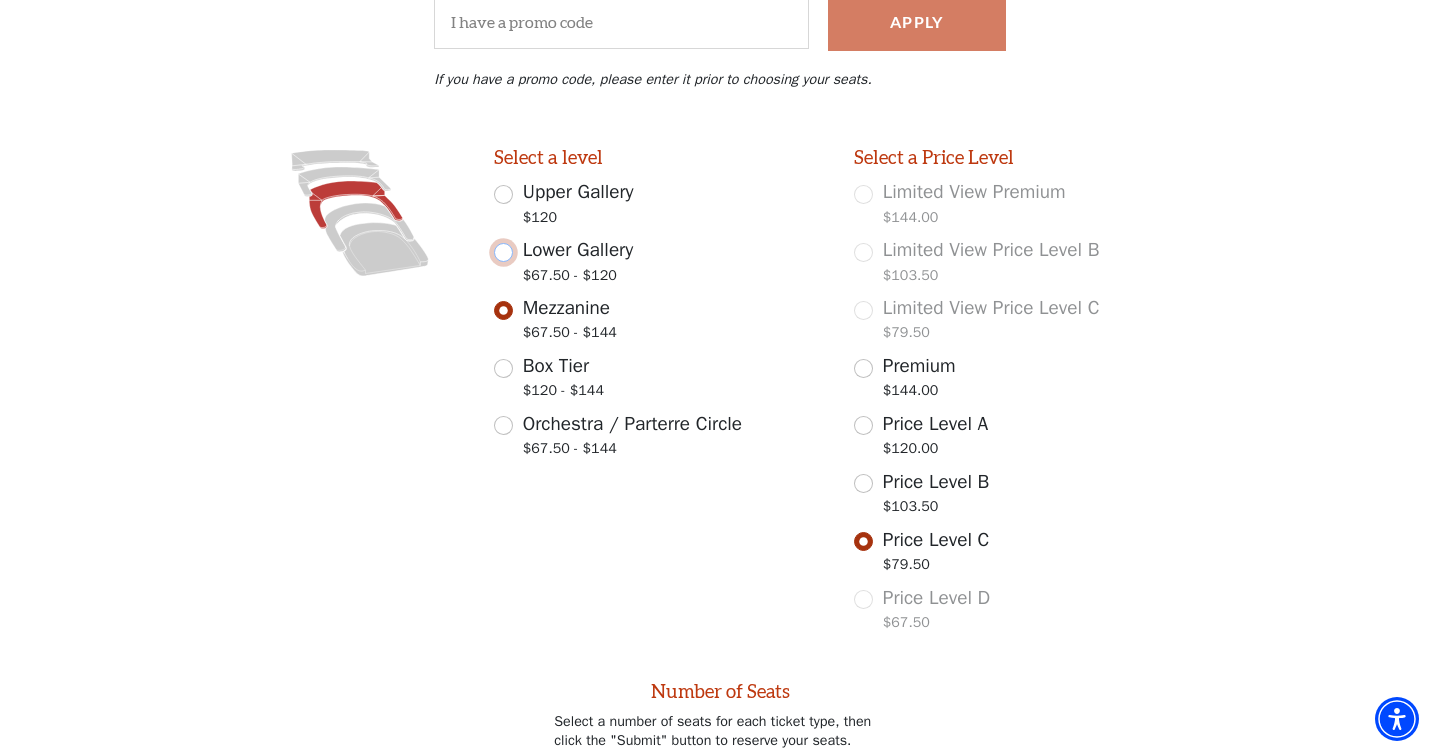 click on "Lower Gallery     $67.50 - $120" at bounding box center (503, 252) 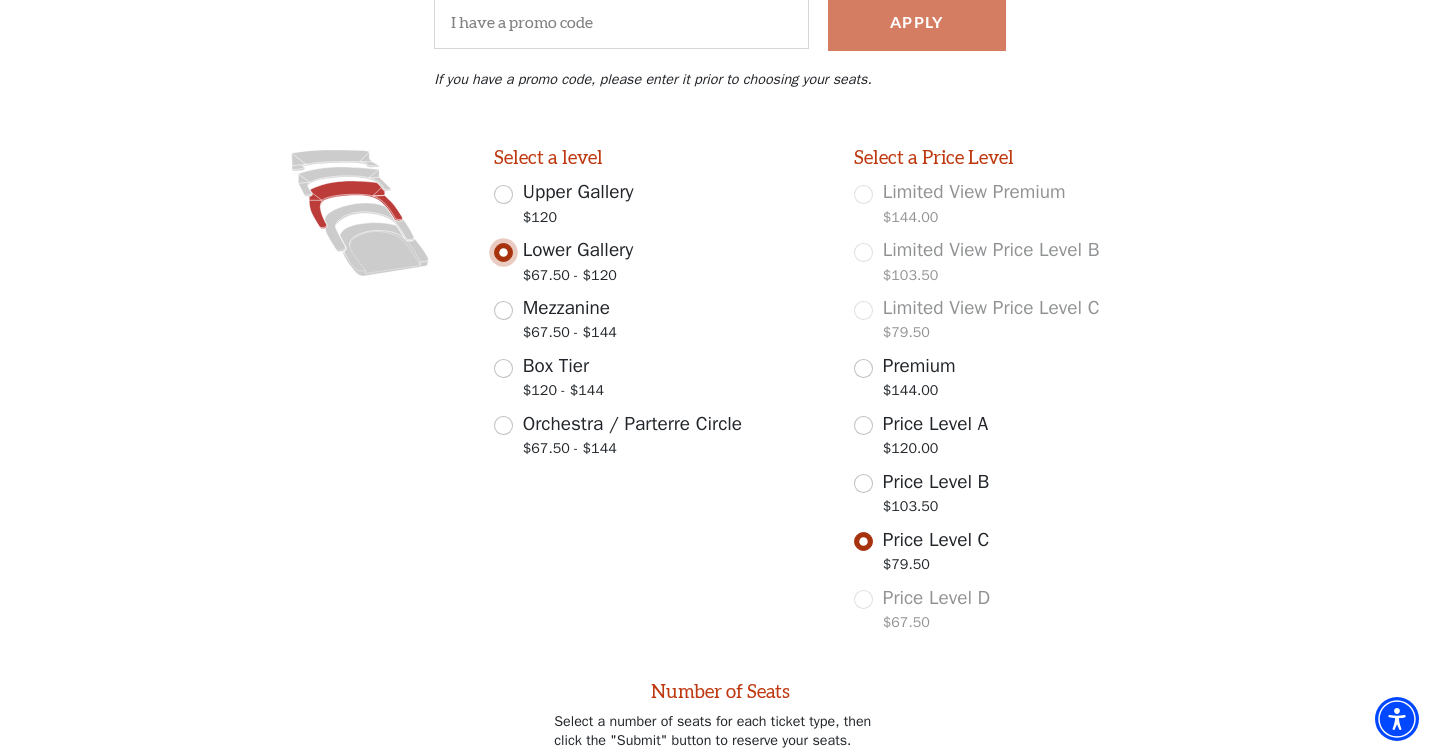 scroll, scrollTop: 425, scrollLeft: 0, axis: vertical 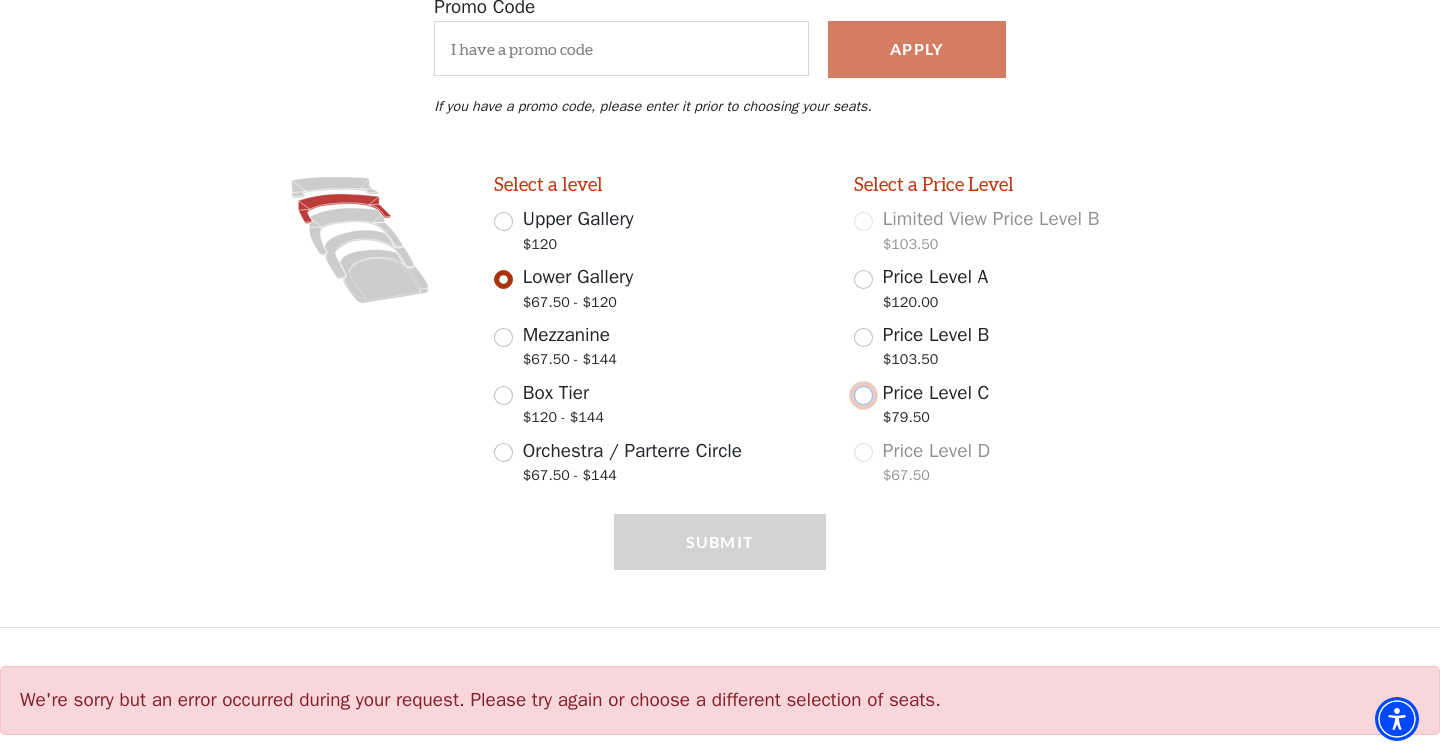 click on "Price Level C $79.50" at bounding box center (863, 395) 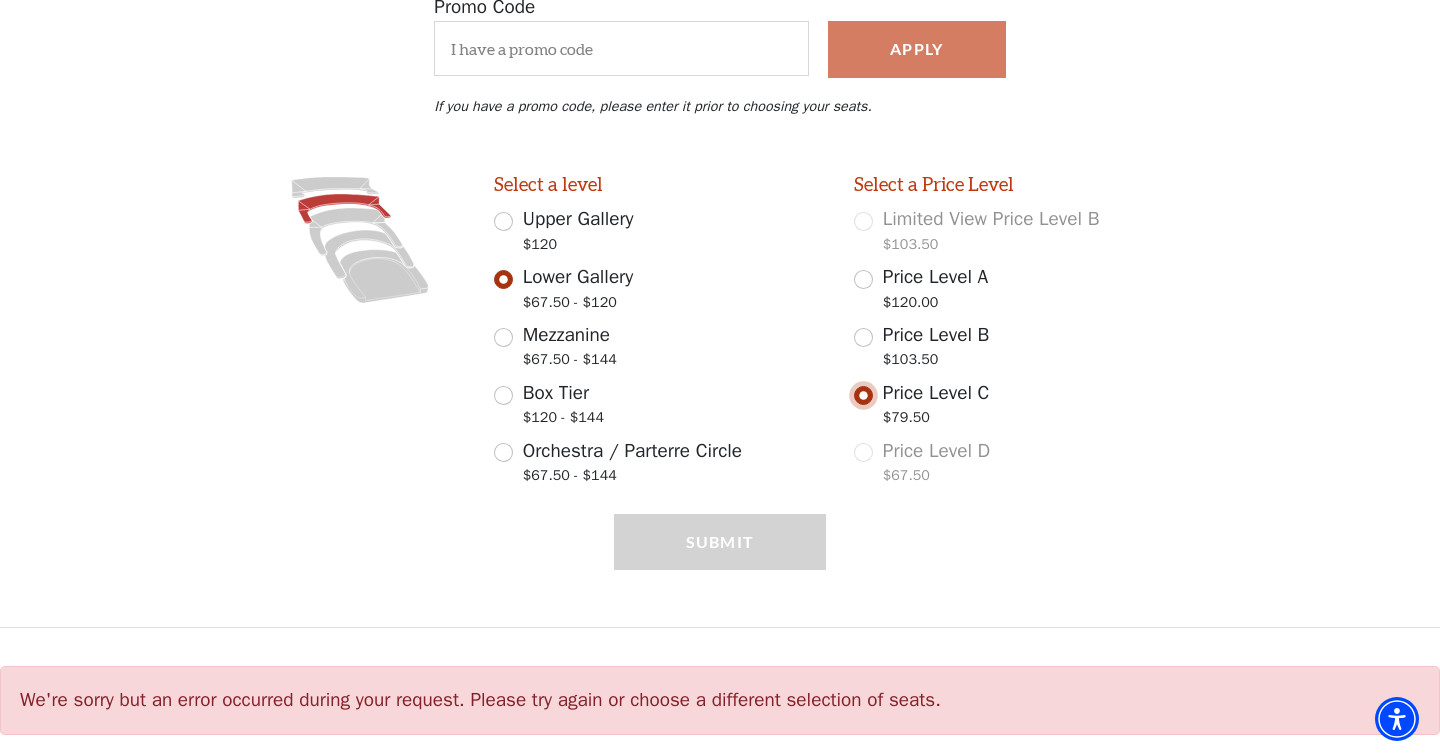 select on "2" 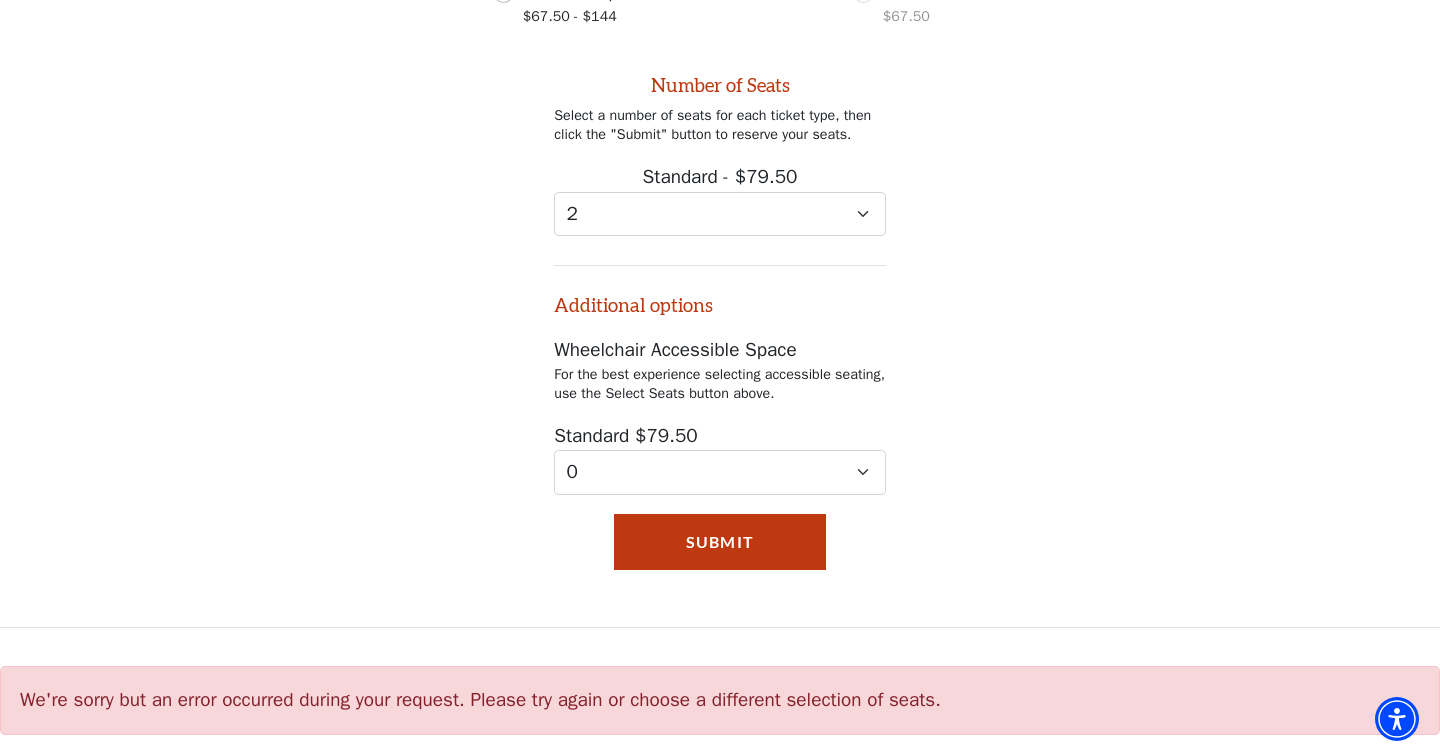 scroll, scrollTop: 905, scrollLeft: 0, axis: vertical 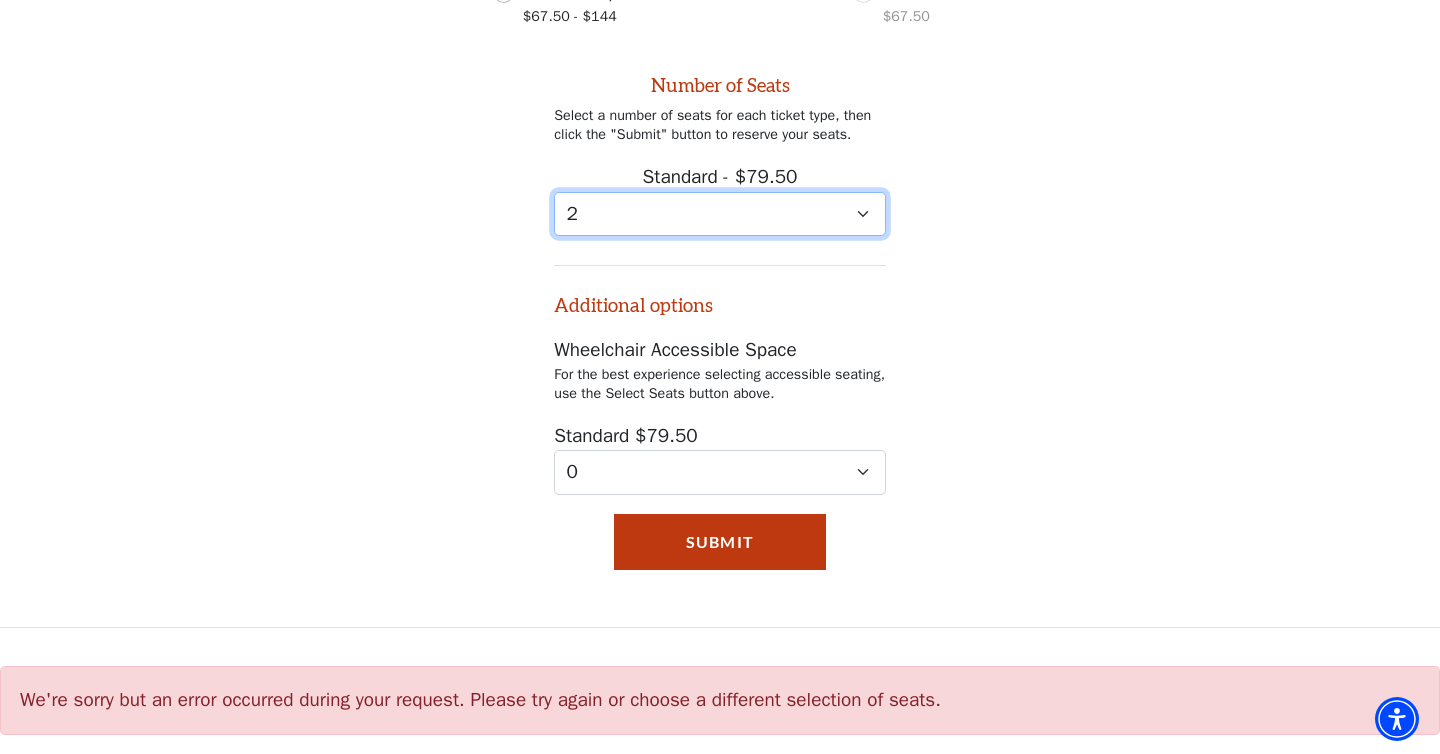 click on "0 1 2 3 4" at bounding box center (720, 214) 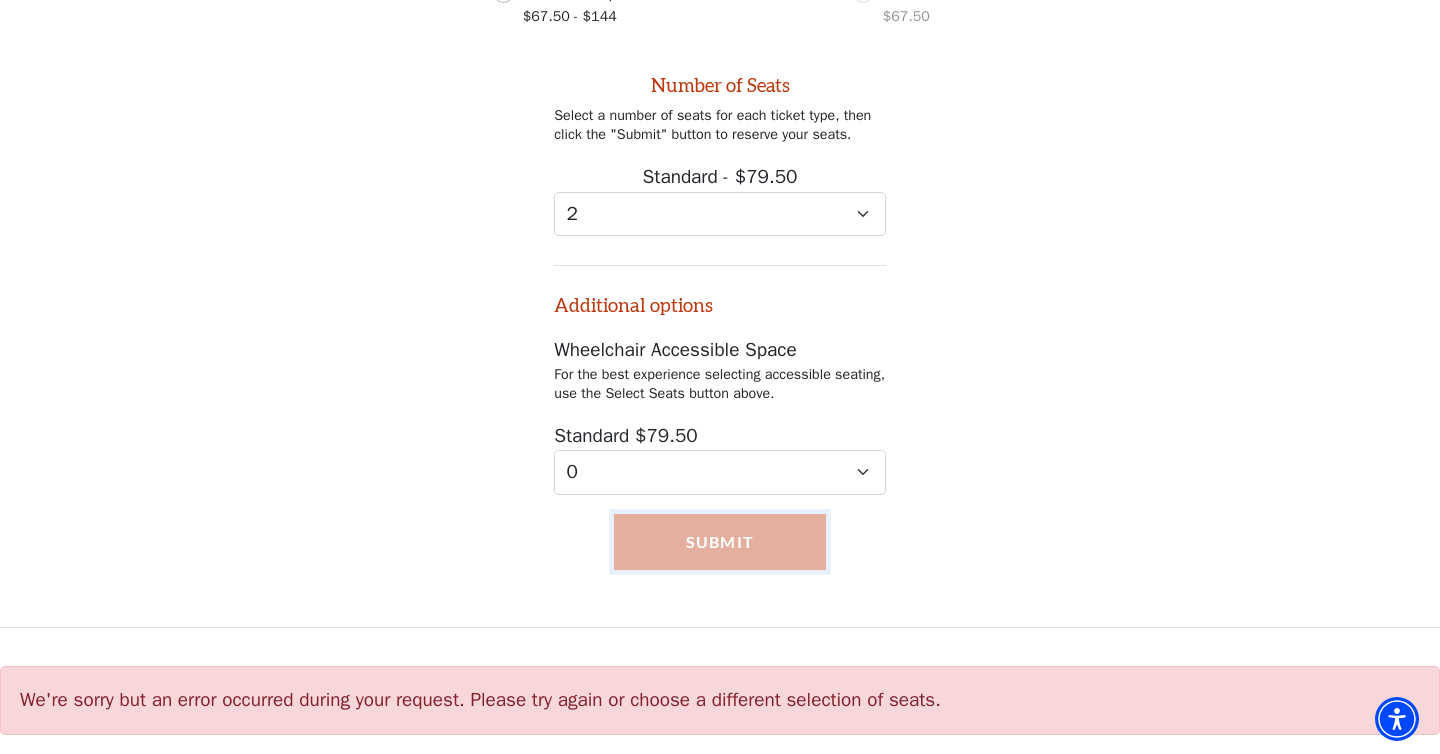 click on "Submit" at bounding box center [720, 542] 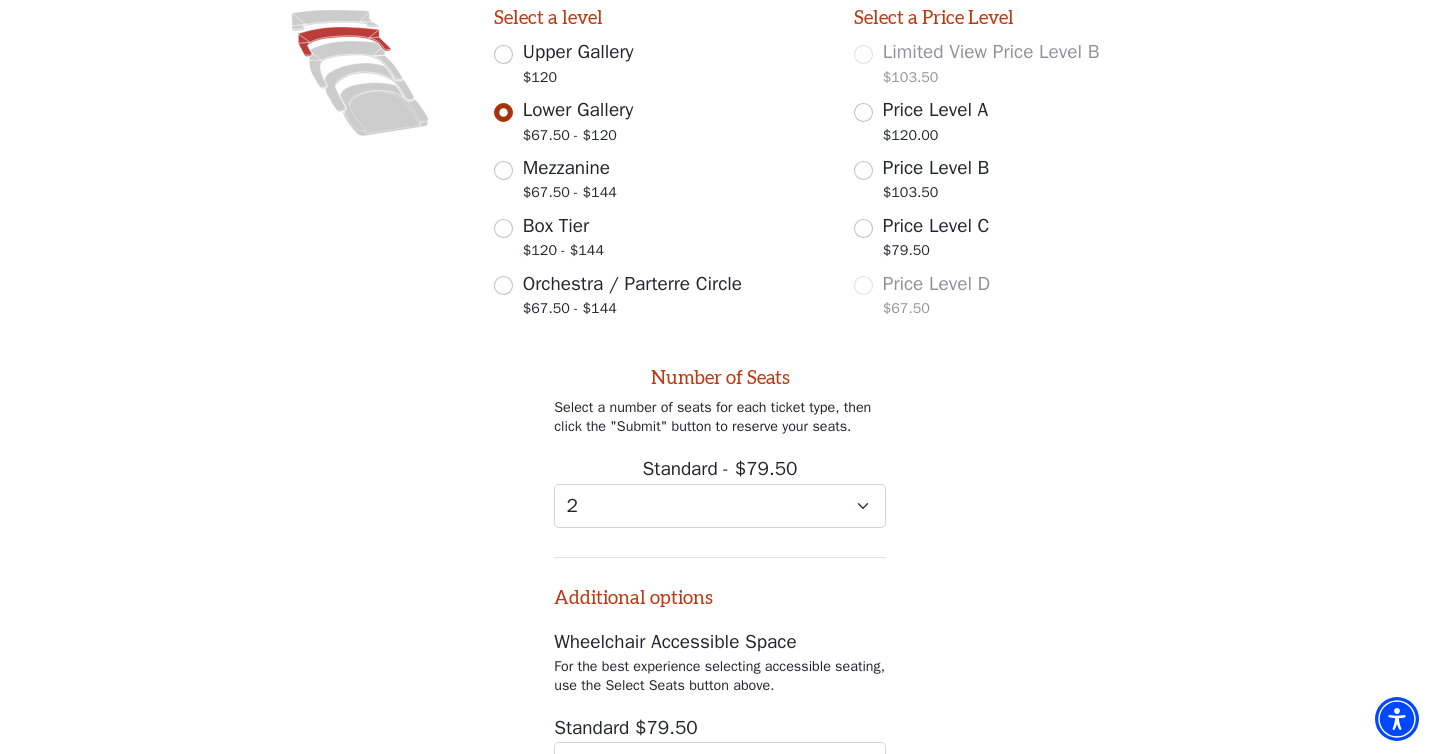 scroll, scrollTop: 0, scrollLeft: 0, axis: both 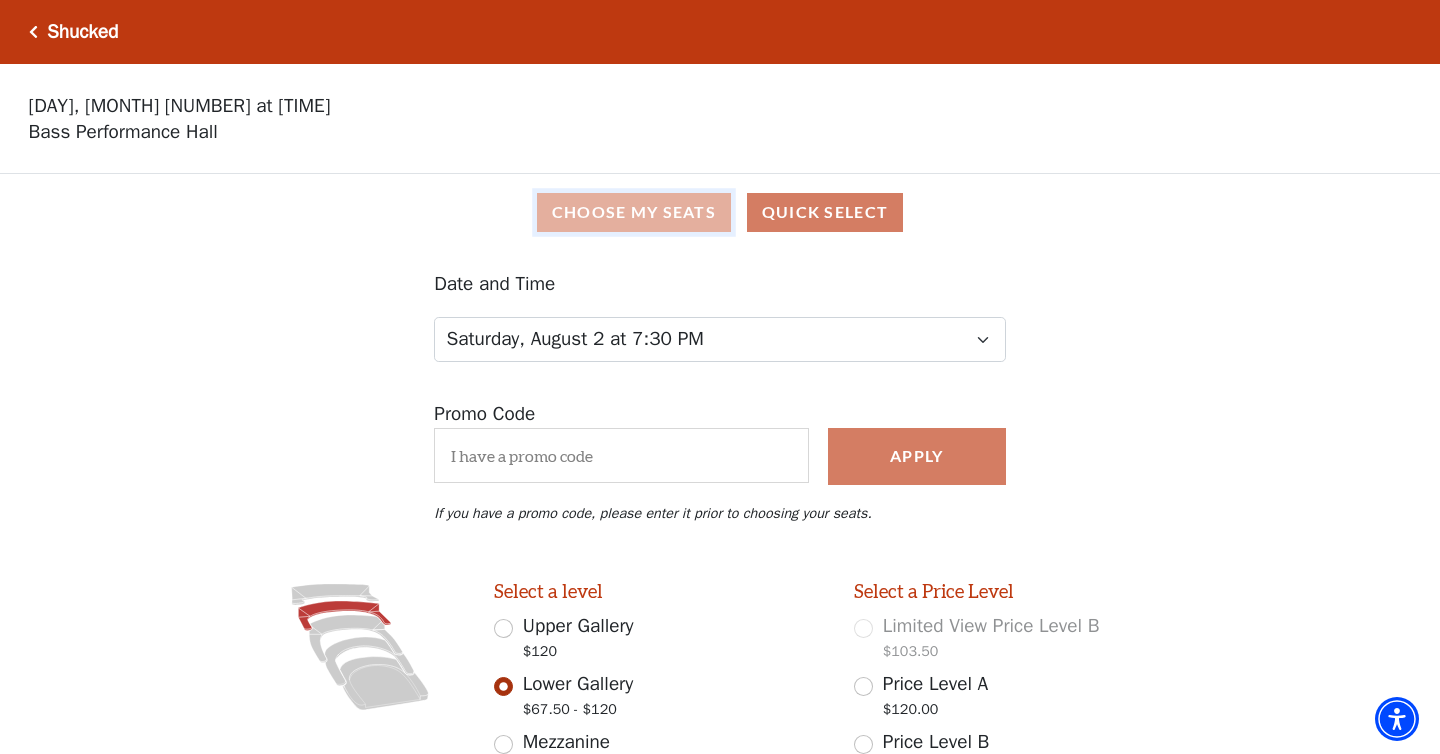 click on "Choose My Seats" at bounding box center (634, 212) 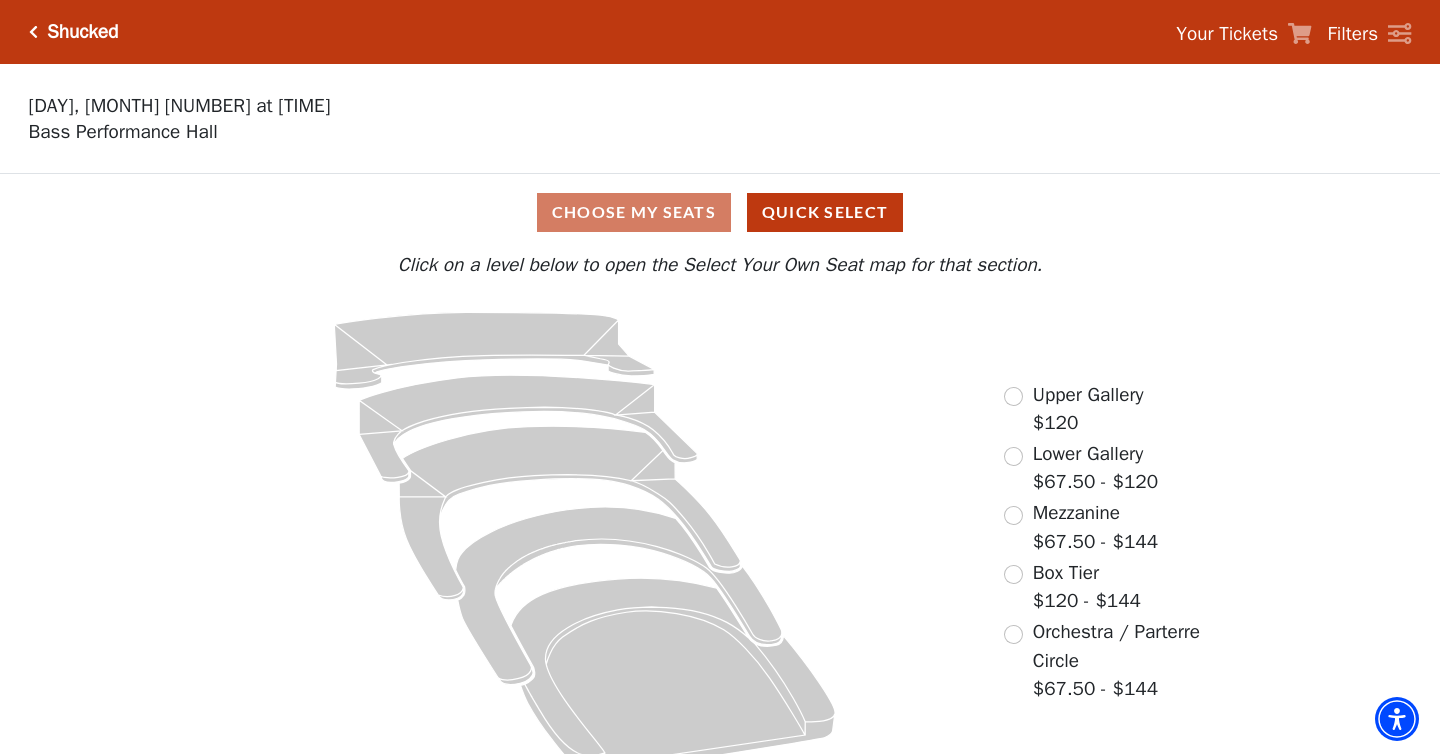 scroll, scrollTop: 41, scrollLeft: 0, axis: vertical 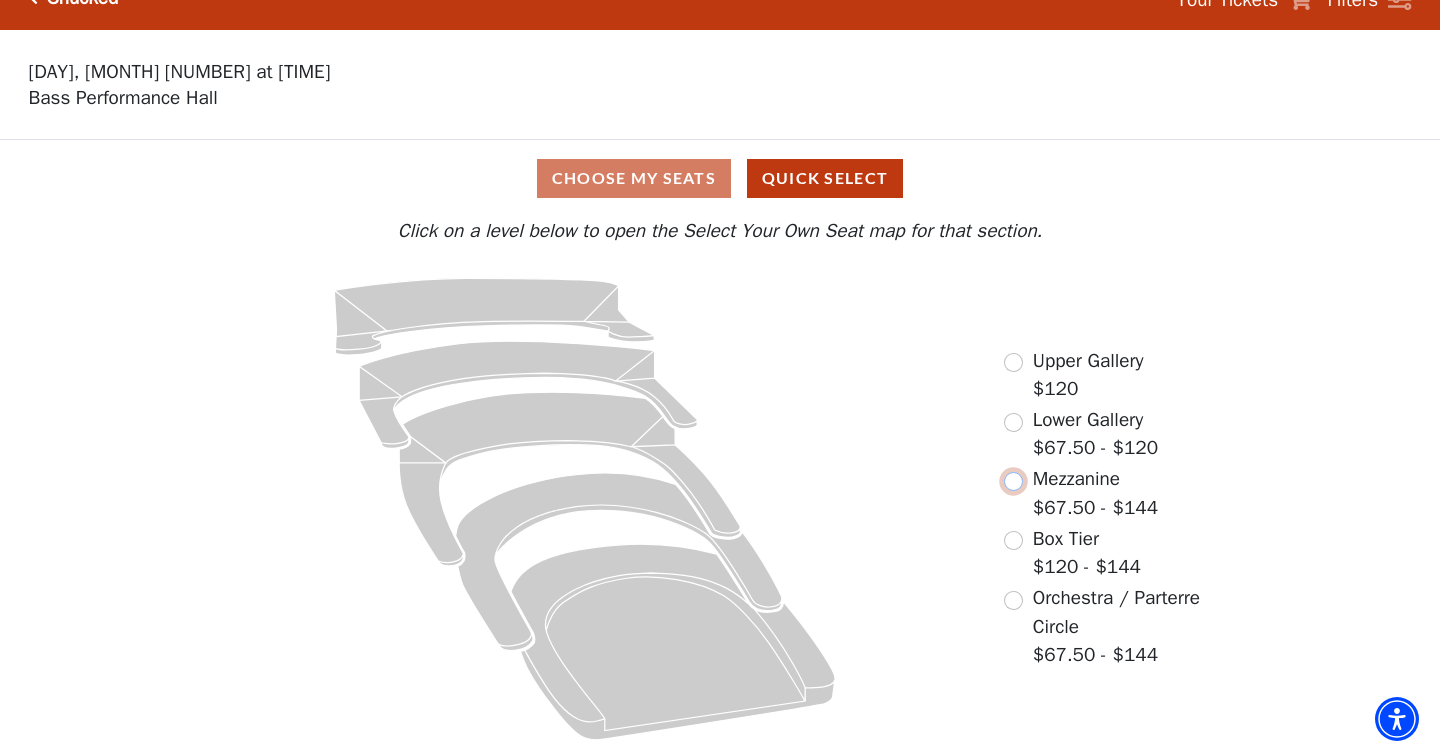 click at bounding box center [1013, 481] 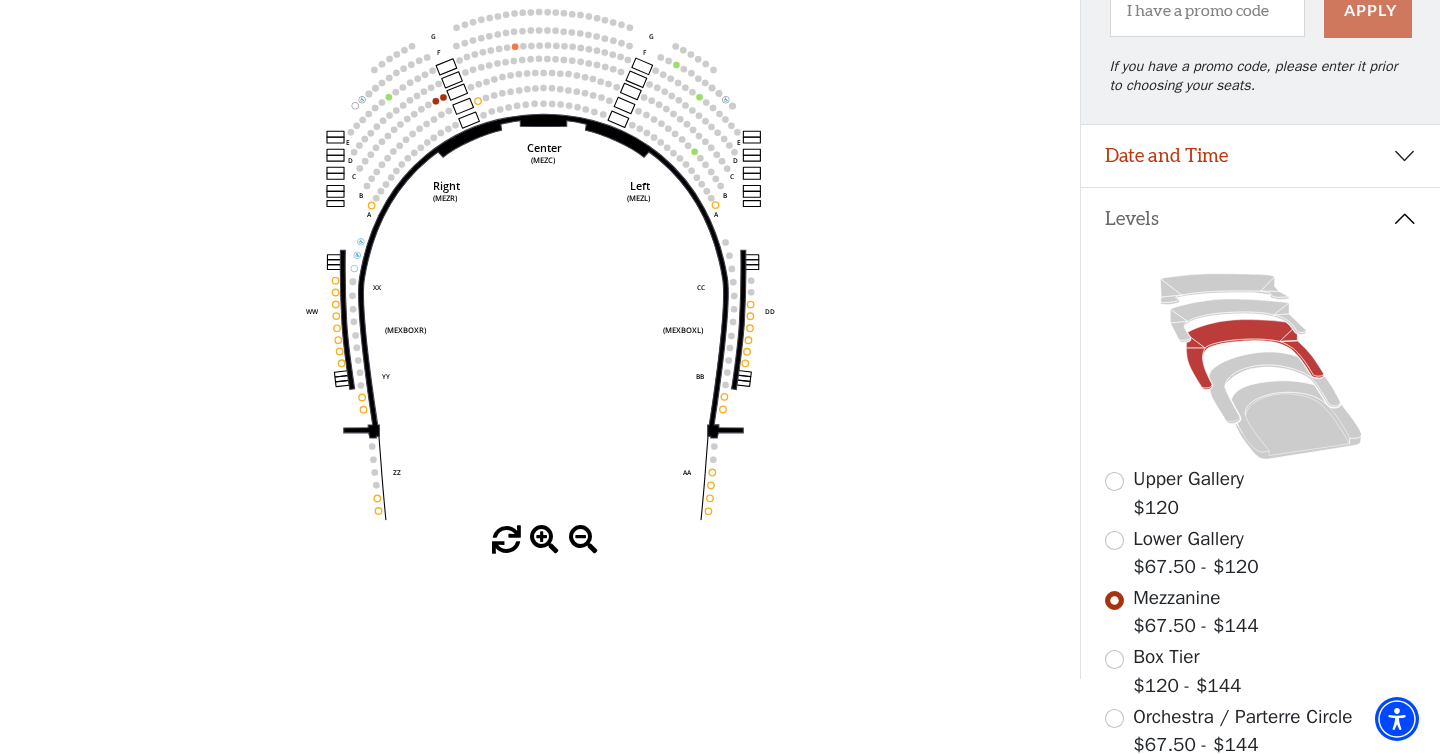 scroll, scrollTop: 419, scrollLeft: 0, axis: vertical 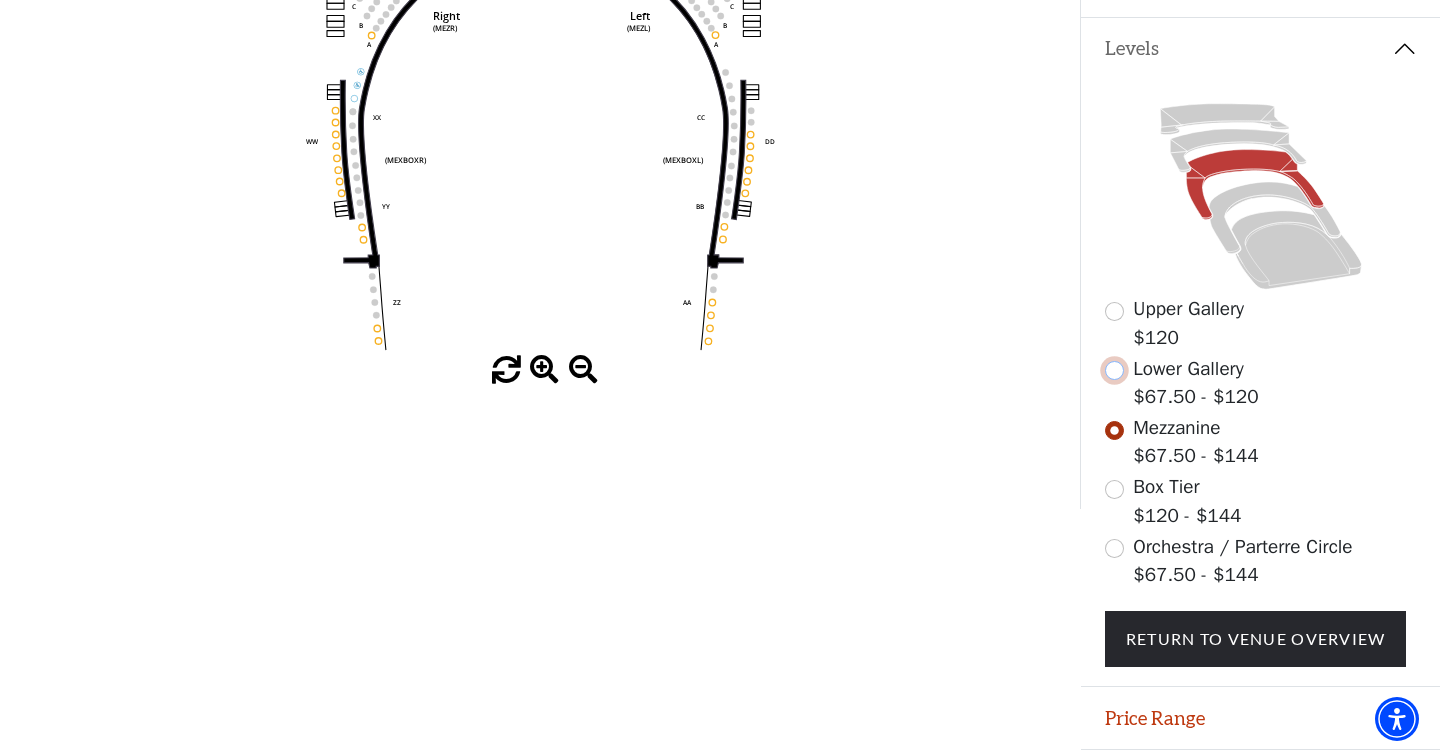 click at bounding box center (1114, 370) 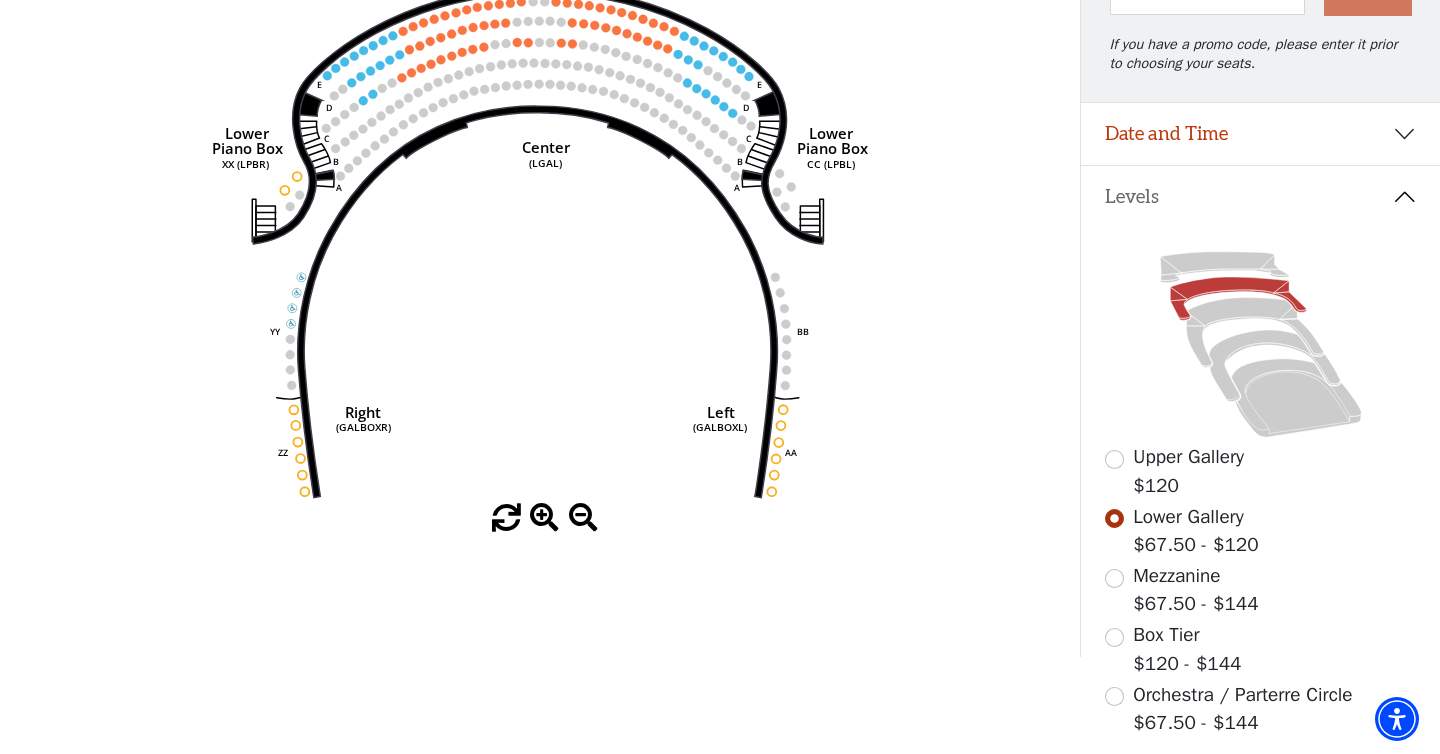 scroll, scrollTop: 356, scrollLeft: 0, axis: vertical 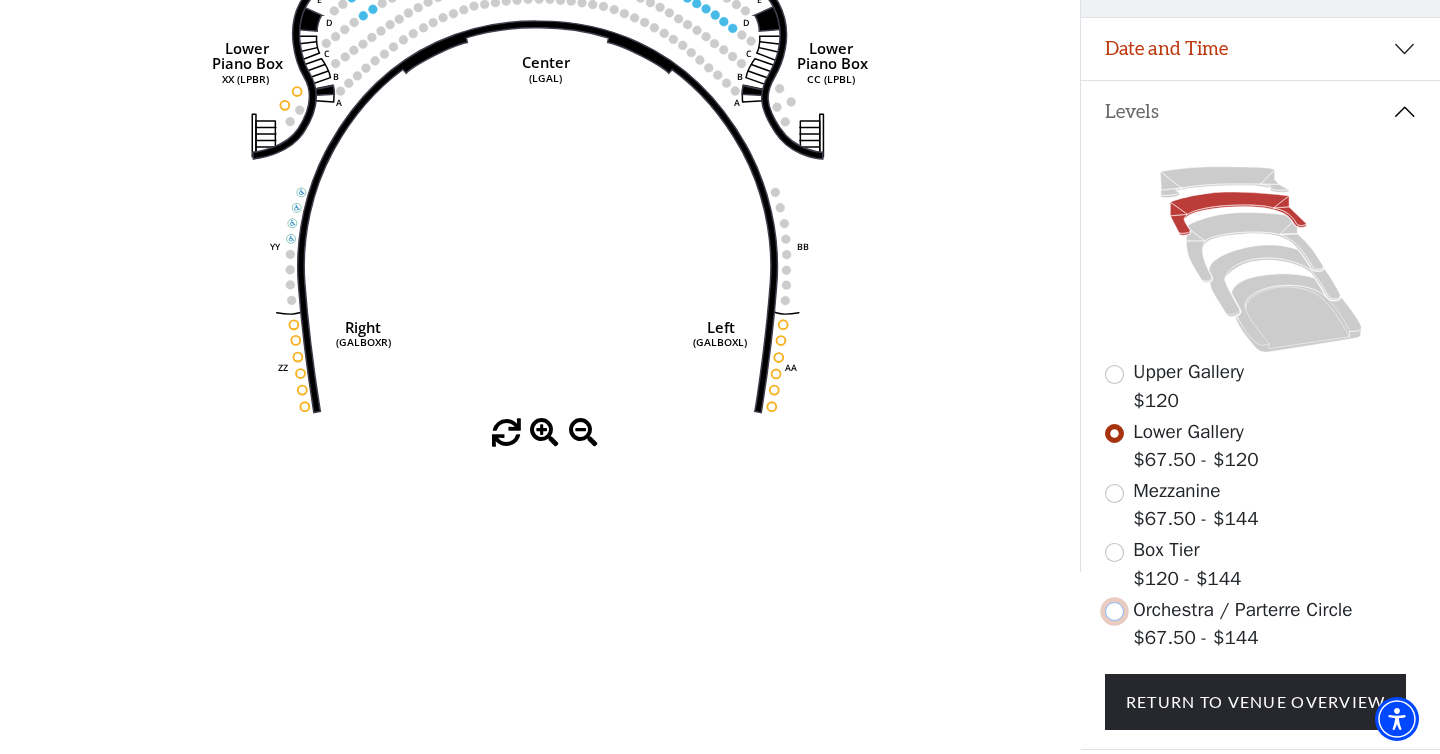 click at bounding box center [1114, 611] 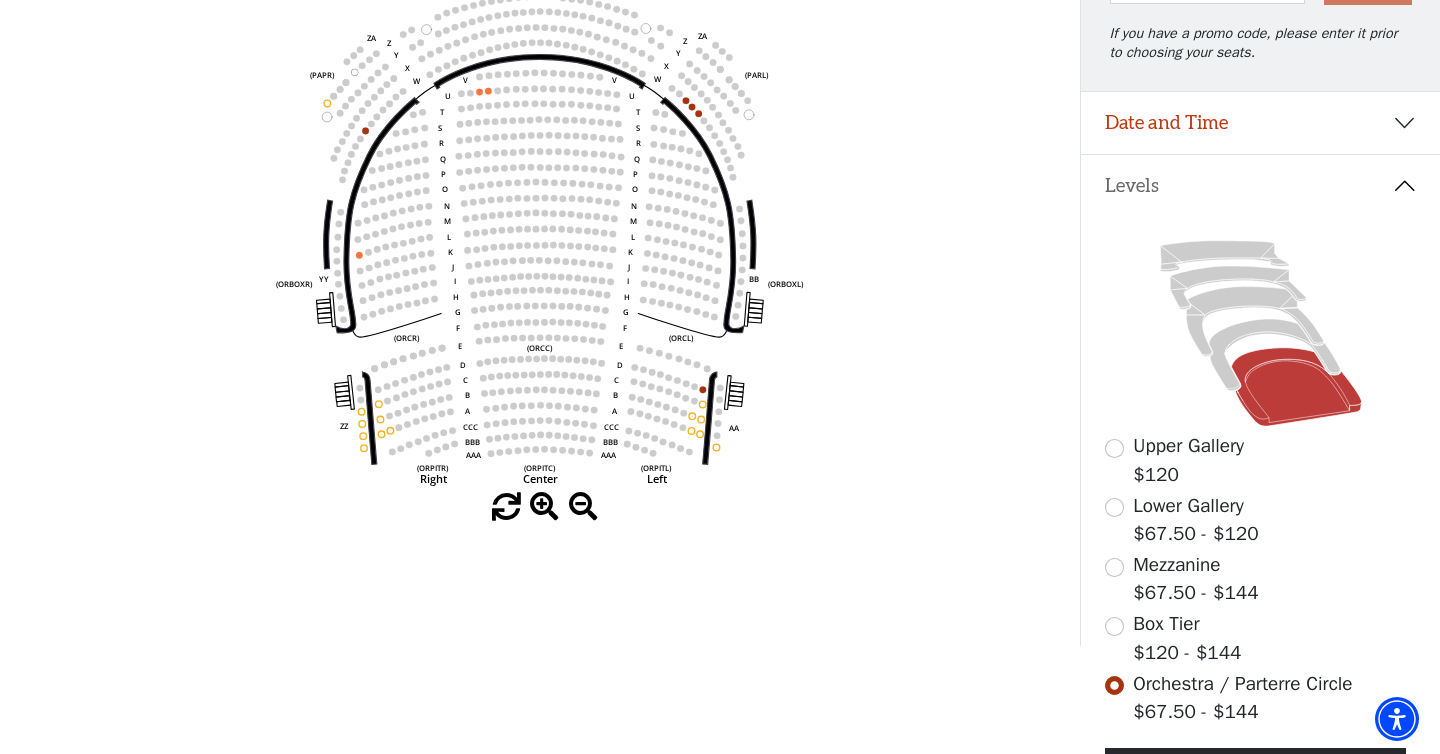 scroll, scrollTop: 347, scrollLeft: 0, axis: vertical 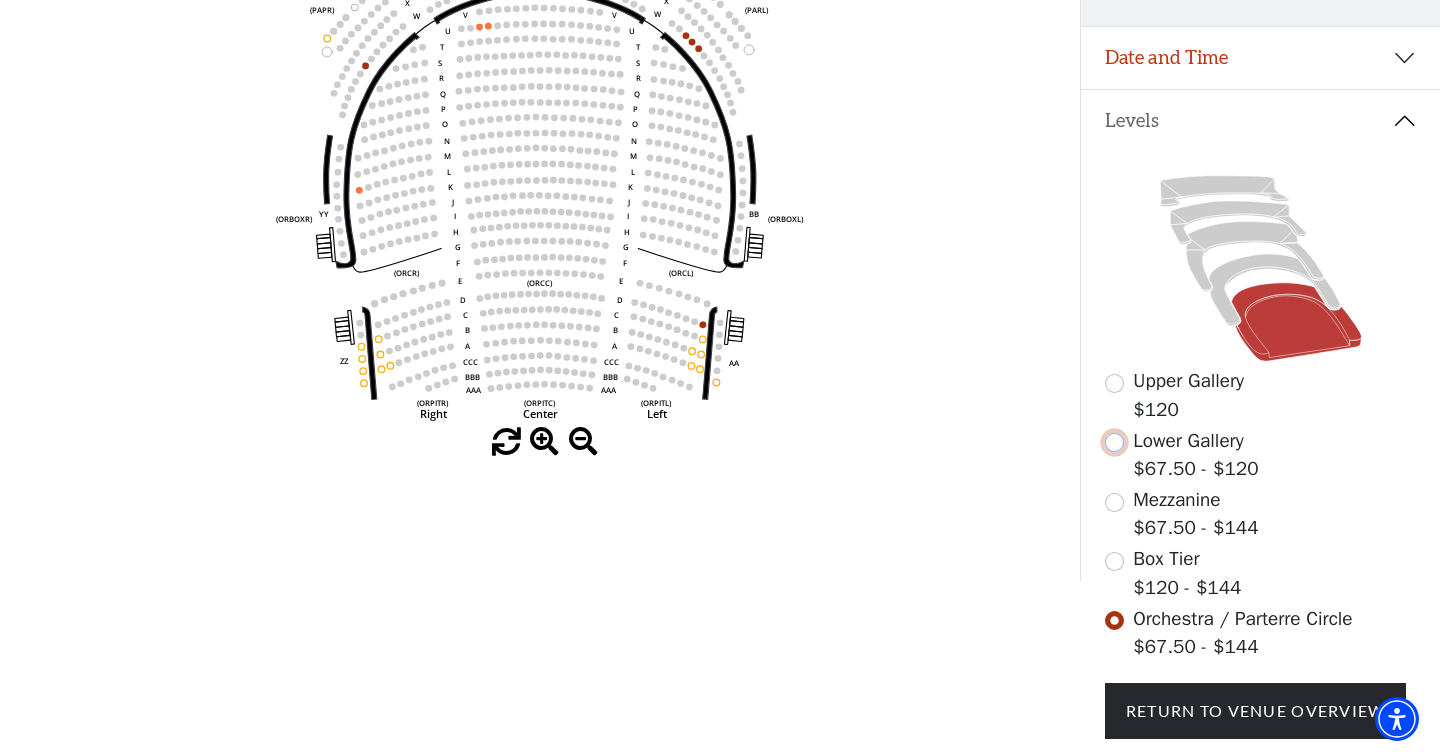 click at bounding box center [1114, 442] 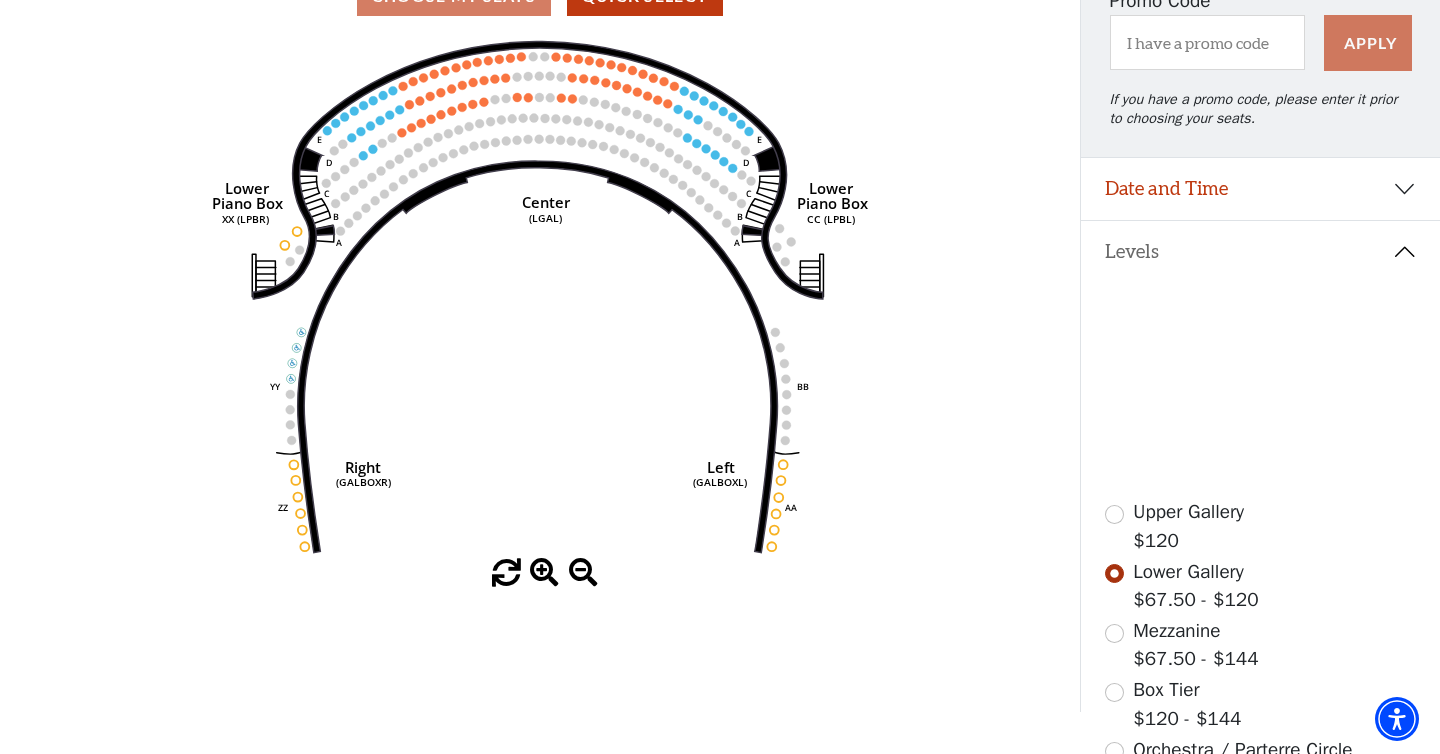 scroll, scrollTop: 360, scrollLeft: 0, axis: vertical 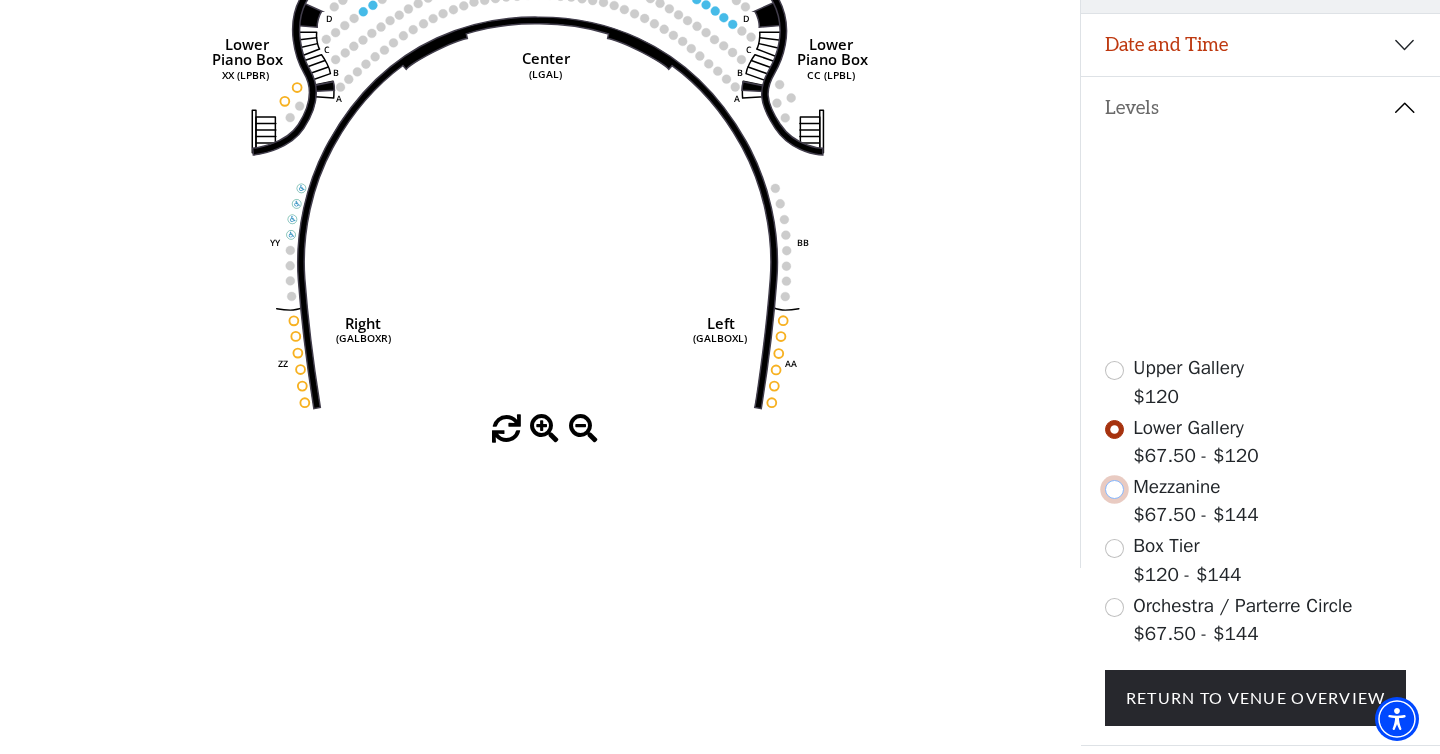 click at bounding box center (1114, 489) 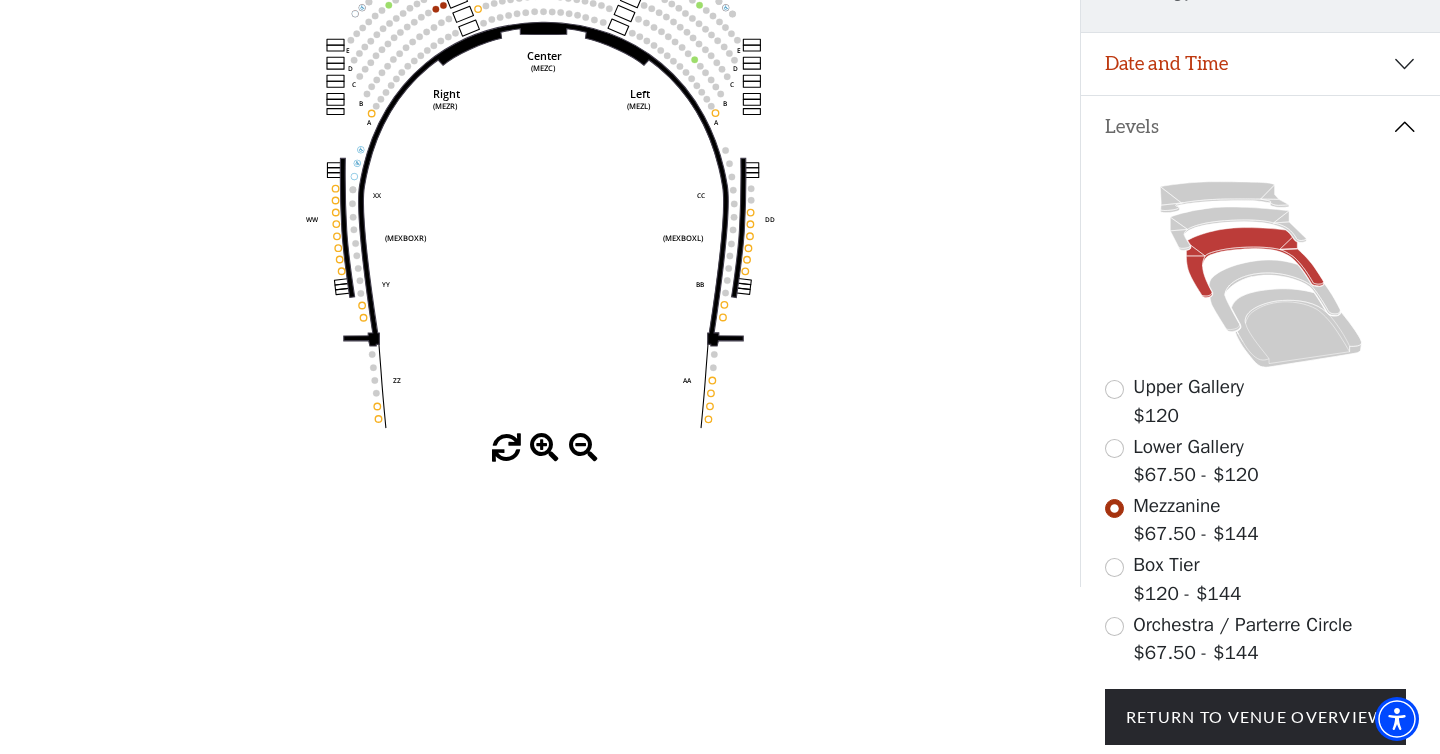 scroll, scrollTop: 442, scrollLeft: 0, axis: vertical 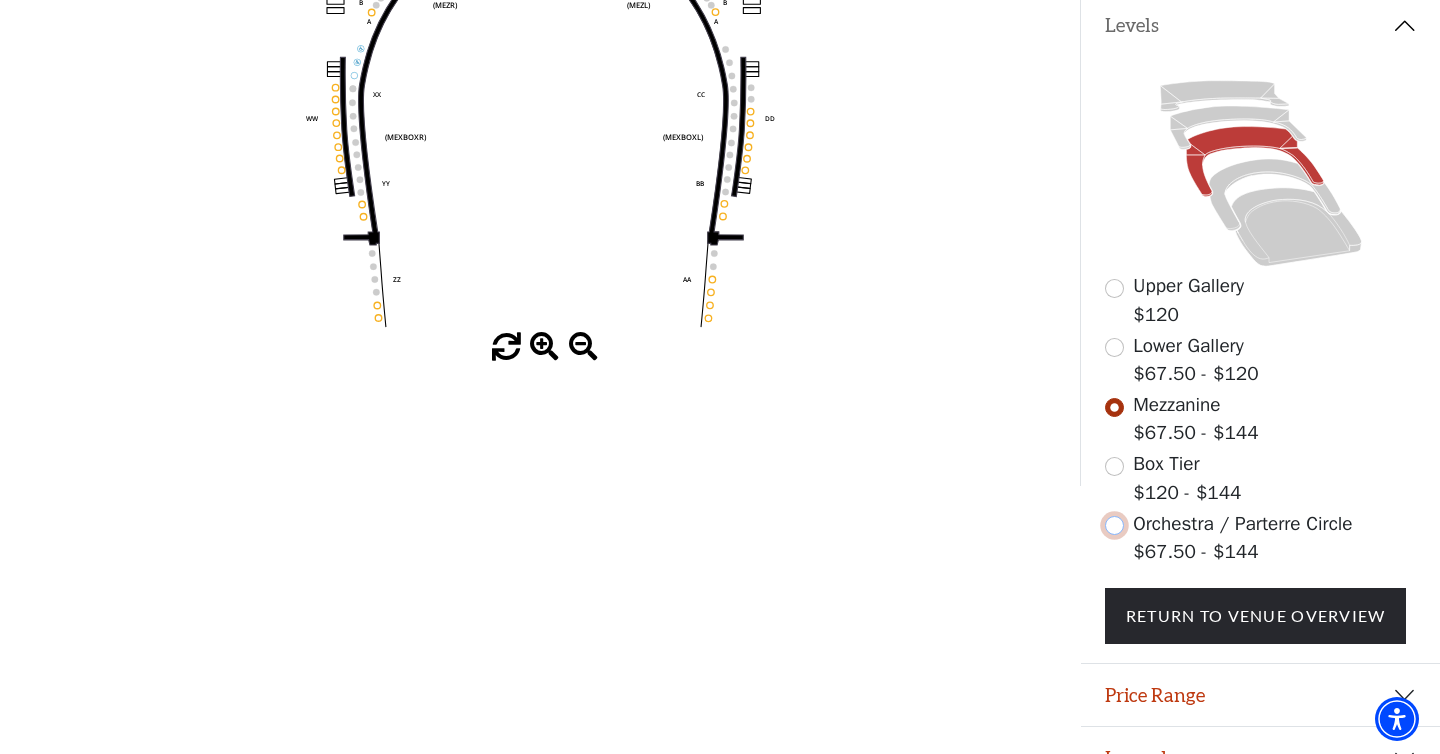 click at bounding box center [1114, 525] 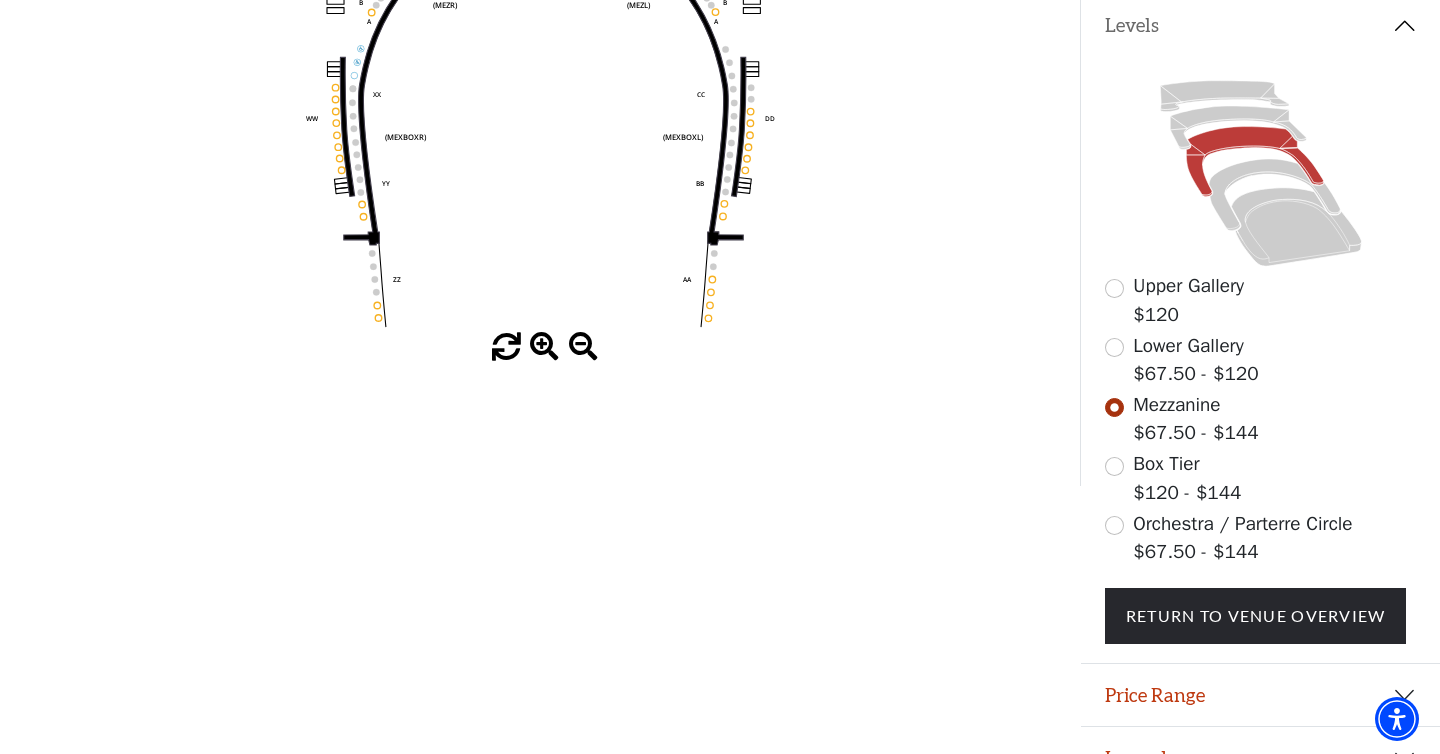scroll, scrollTop: 0, scrollLeft: 0, axis: both 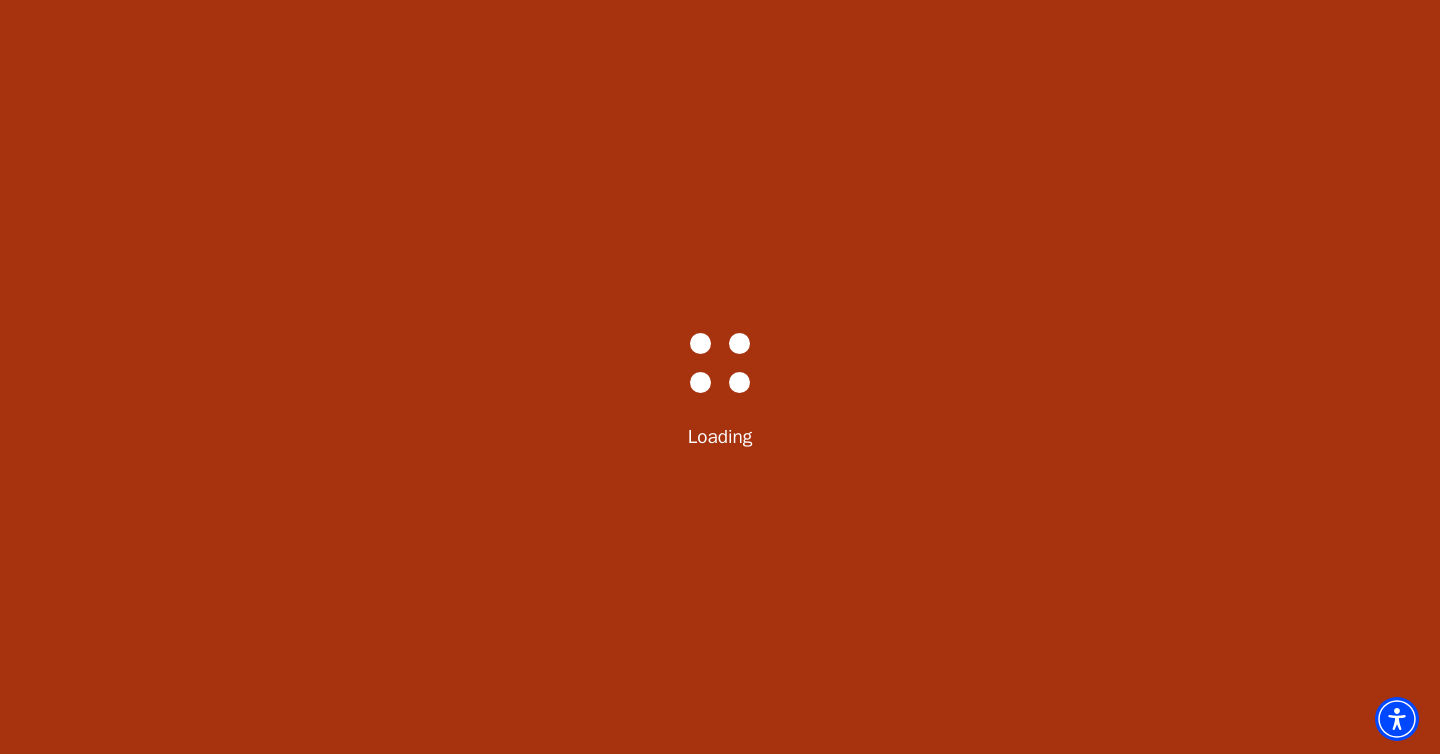 select on "5416" 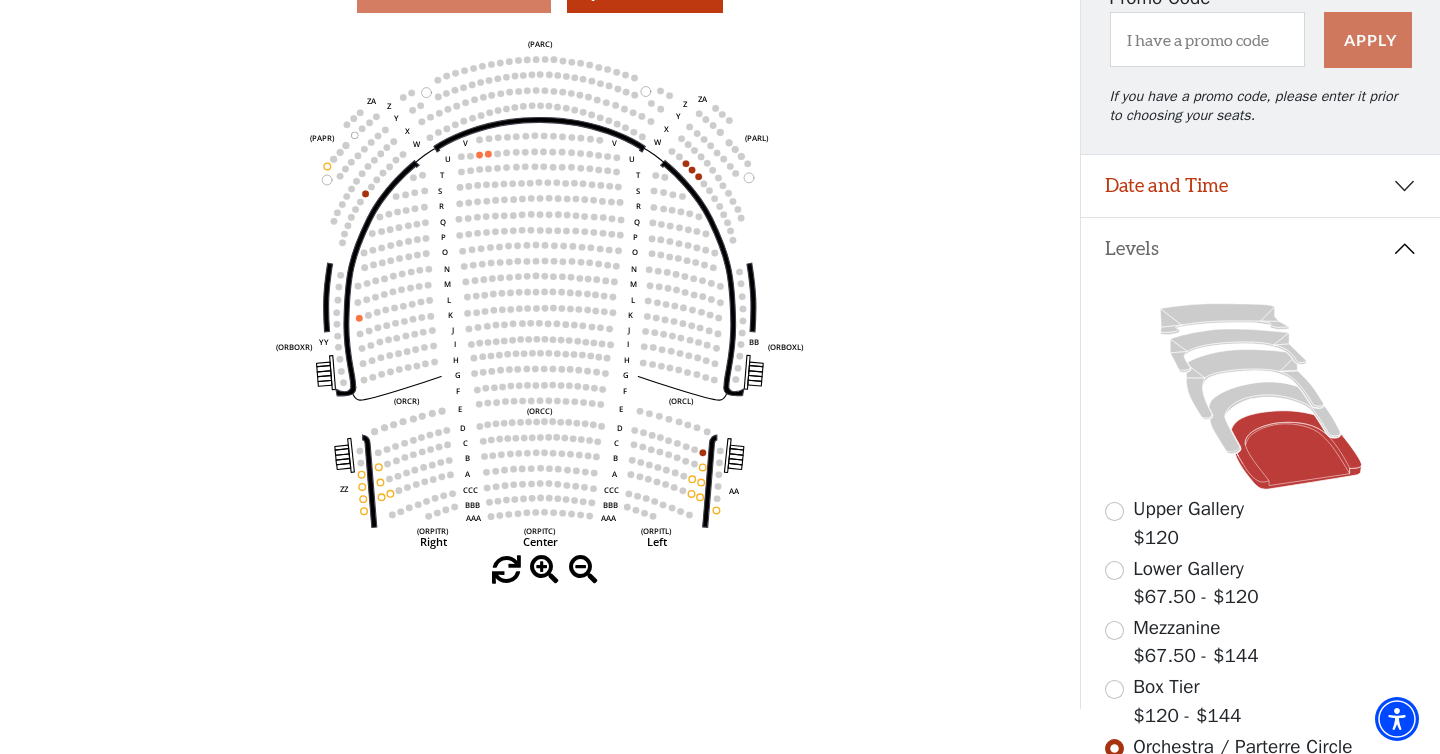 scroll, scrollTop: 275, scrollLeft: 0, axis: vertical 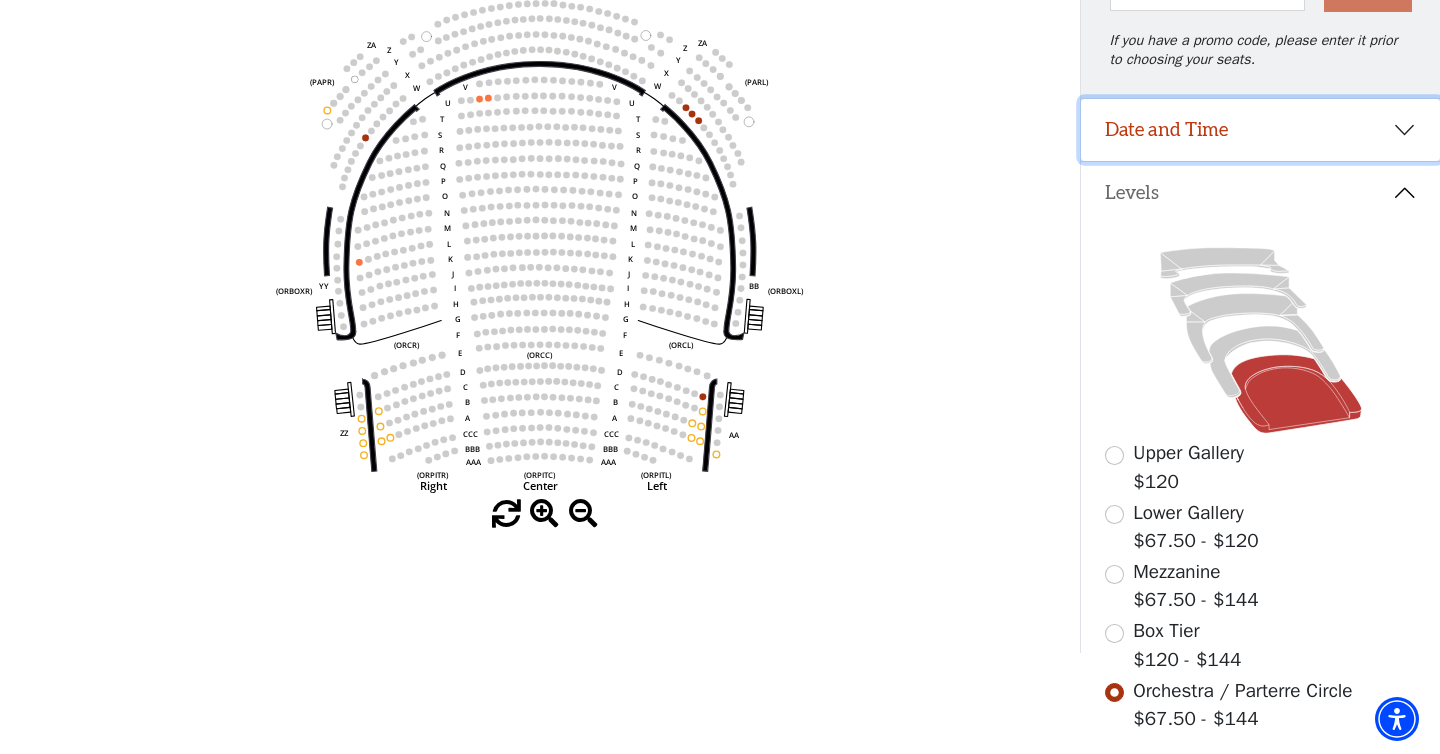 click on "Date and Time" at bounding box center [1260, 130] 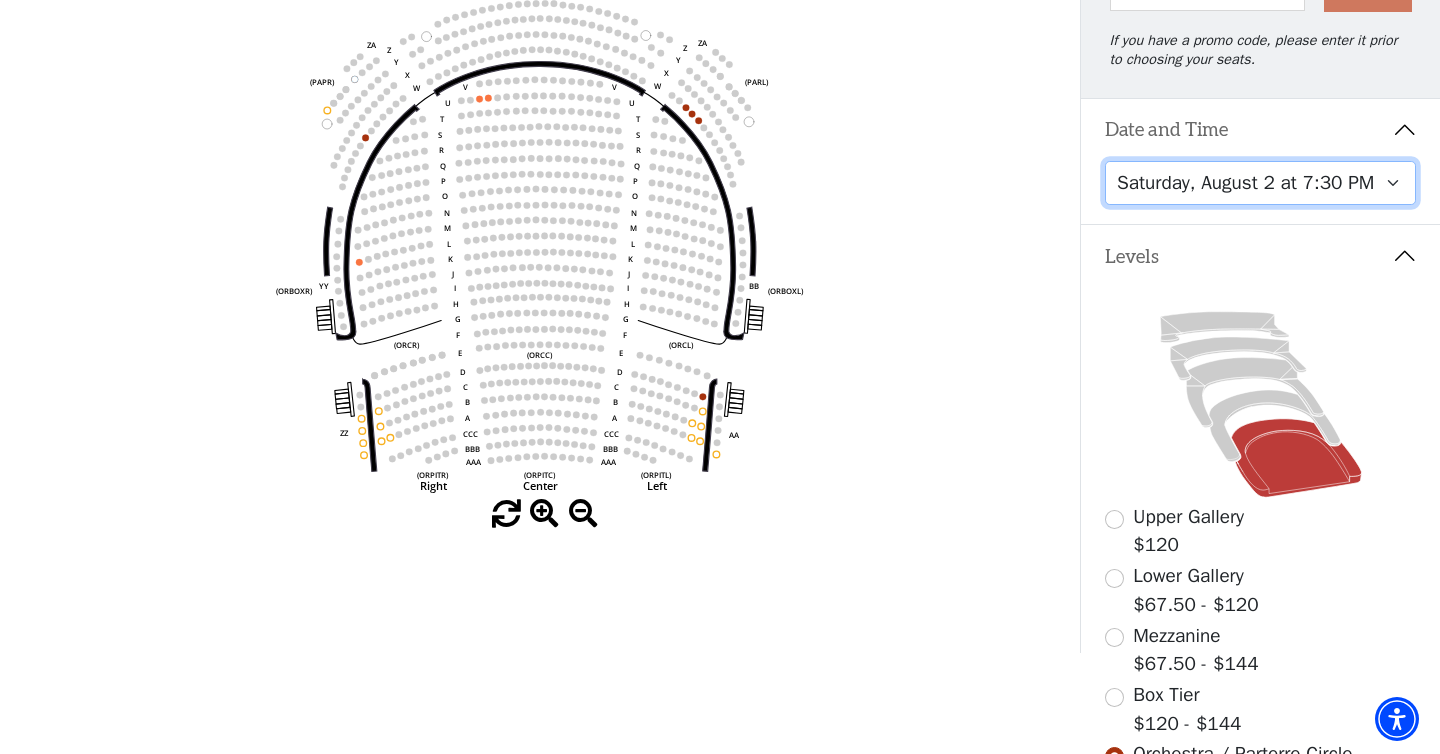 click on "Friday, August 1 at 7:30 PM Saturday, August 2 at 1:30 PM Saturday, August 2 at 7:30 PM Sunday, August 3 at 1:30 PM Sunday, August 3 at 6:30 PM" at bounding box center (1261, 183) 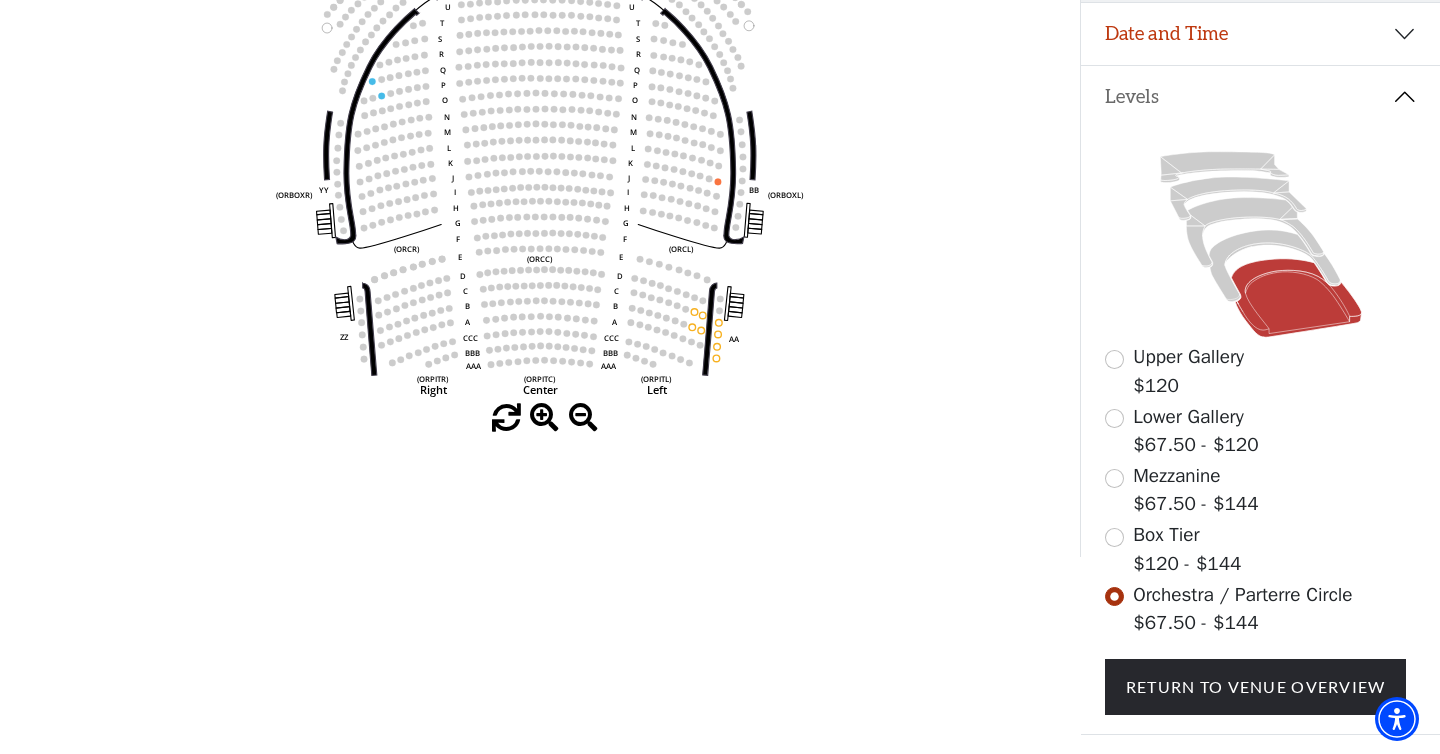 scroll, scrollTop: 372, scrollLeft: 0, axis: vertical 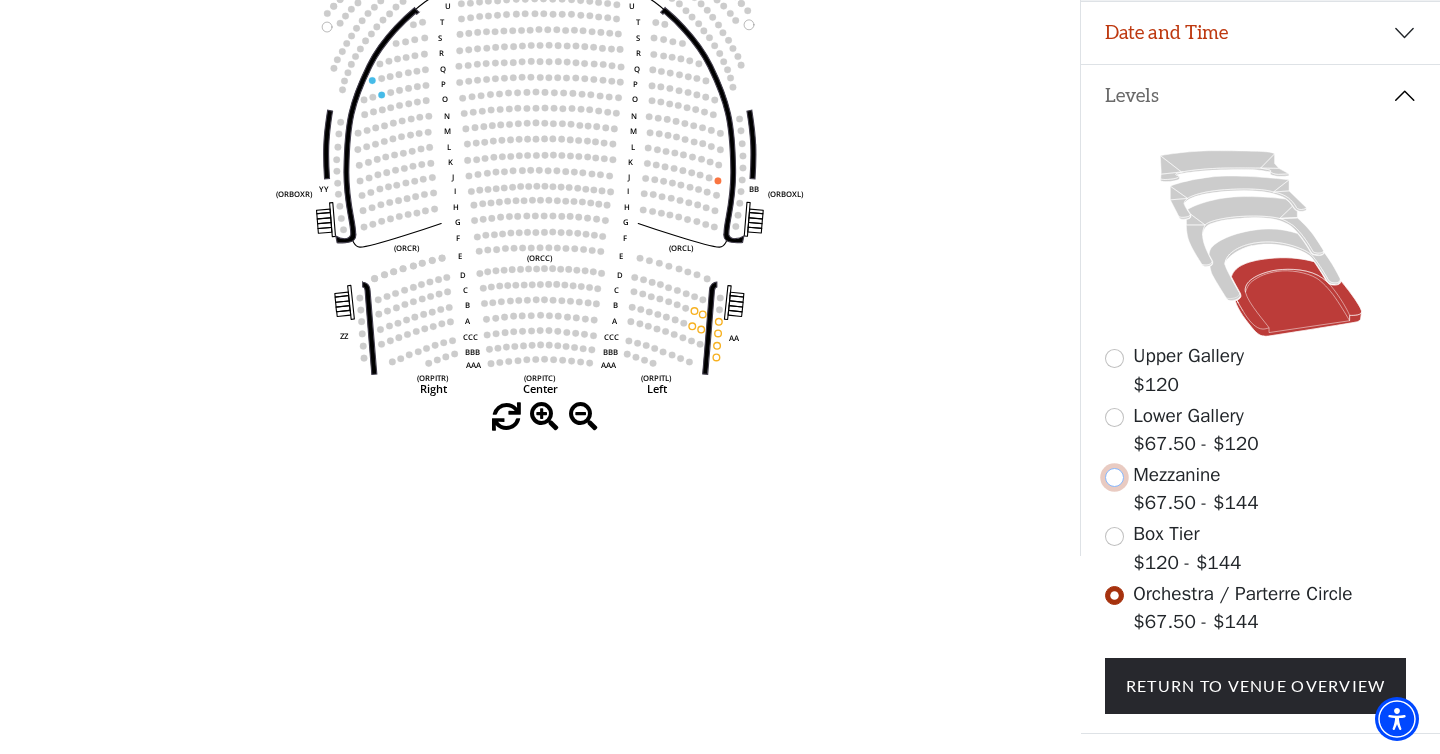click at bounding box center (1114, 477) 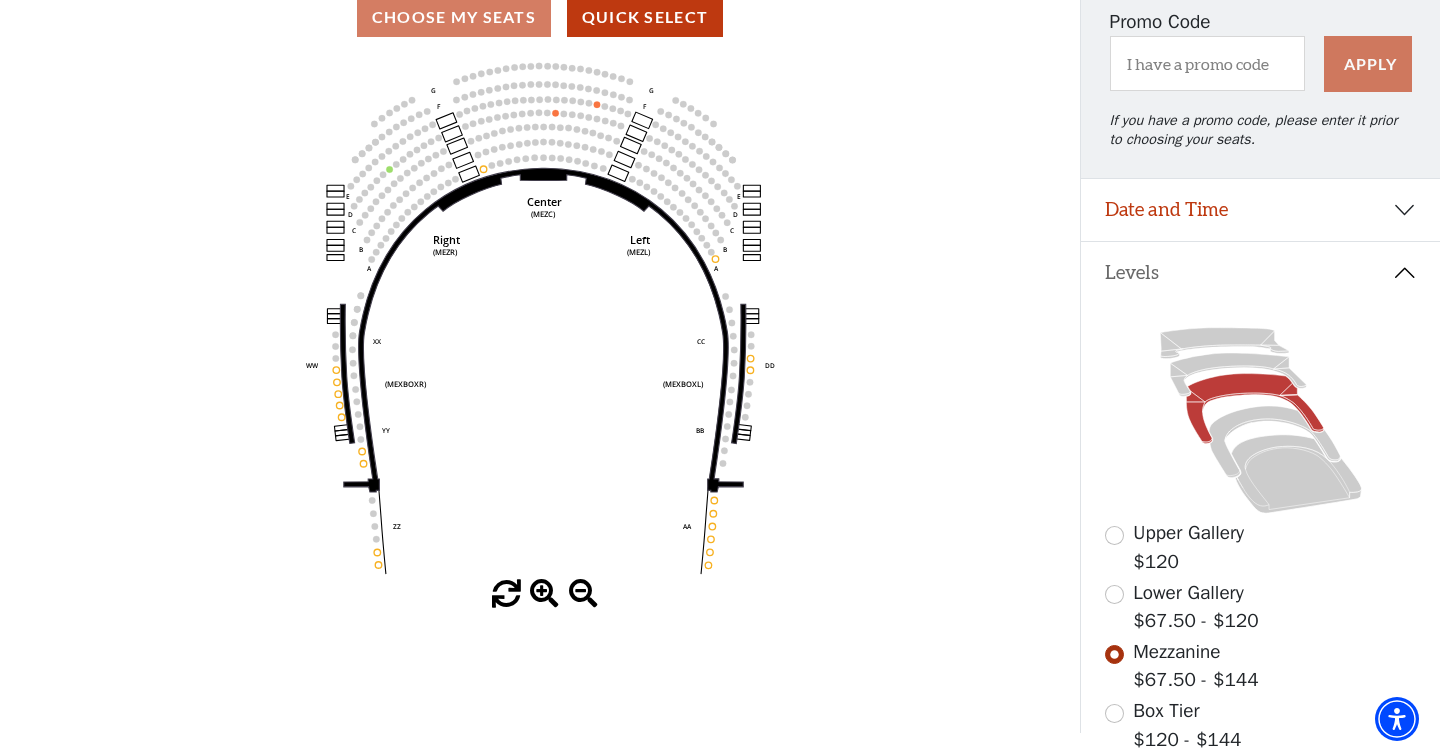 scroll, scrollTop: 294, scrollLeft: 0, axis: vertical 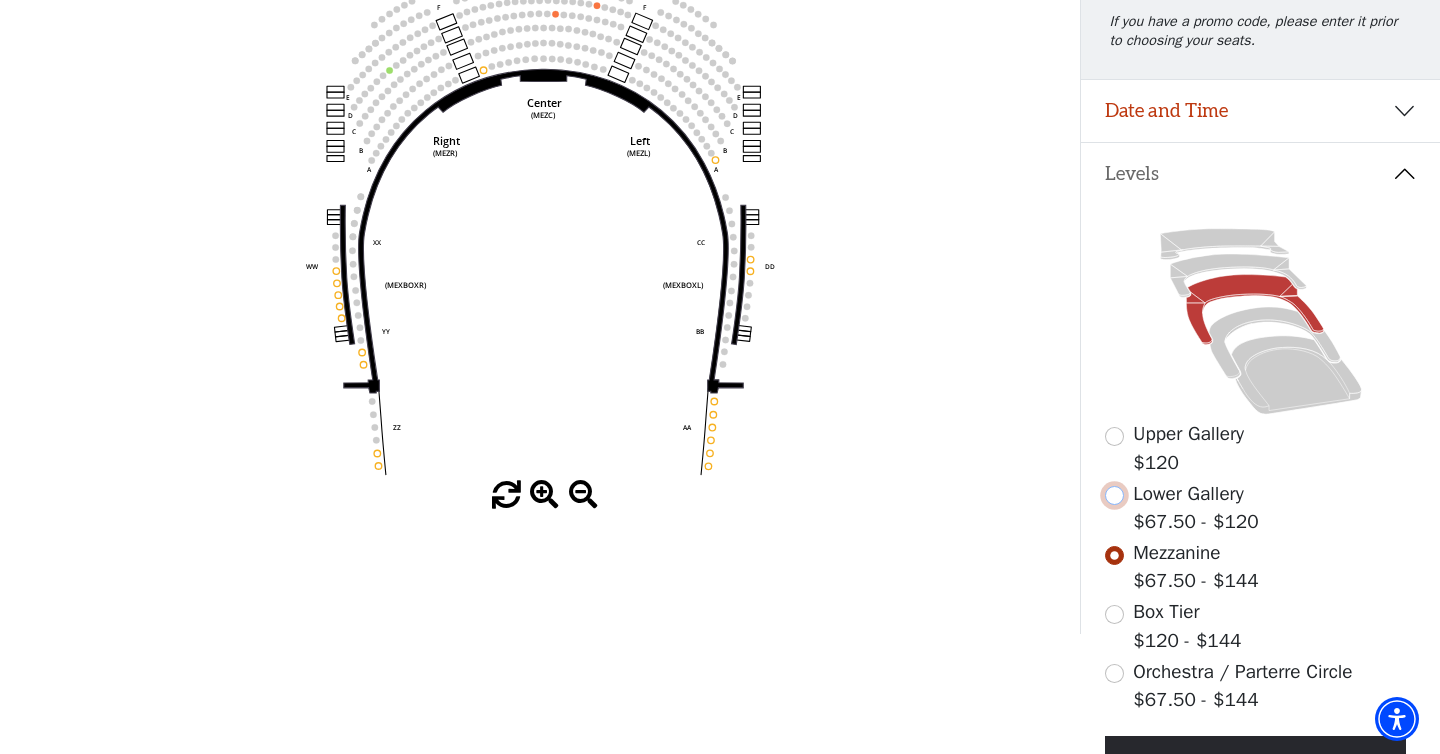 click at bounding box center (1114, 495) 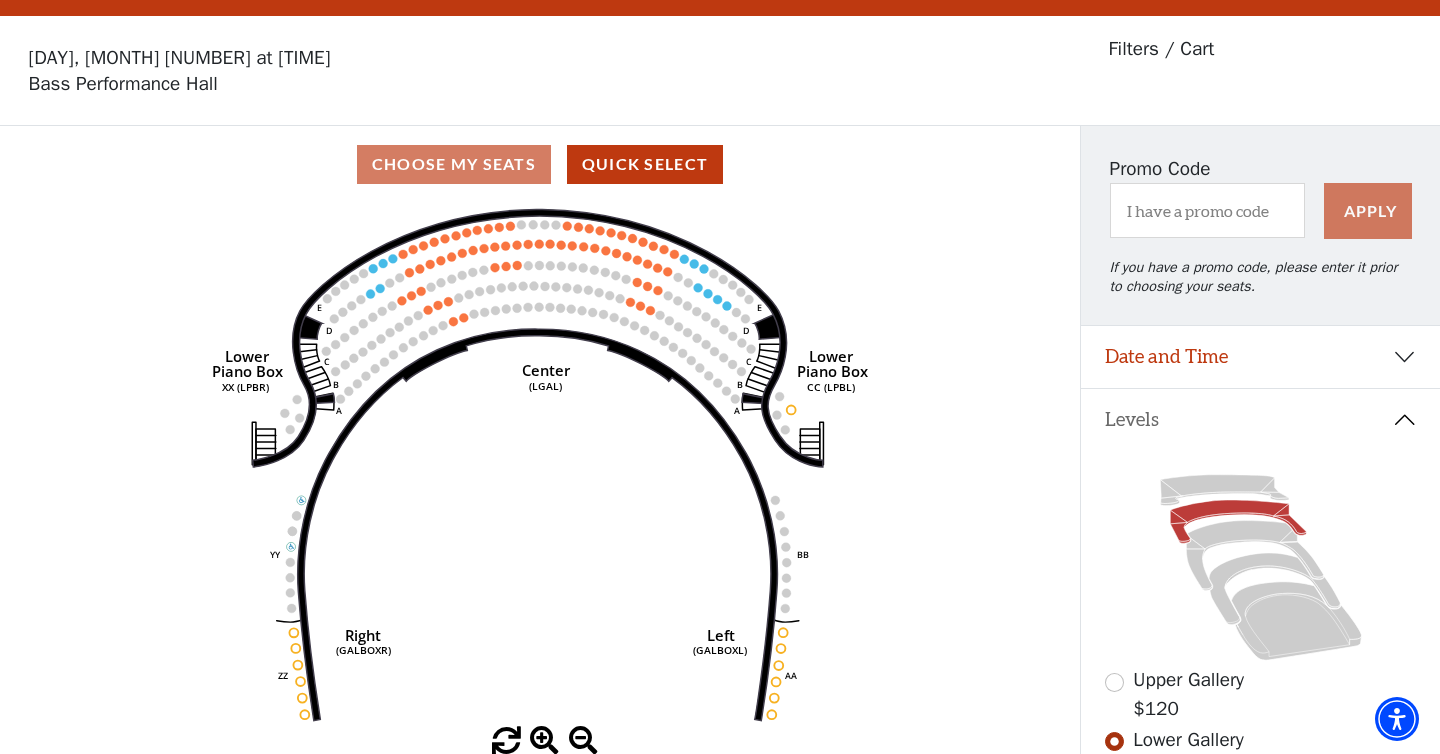 scroll, scrollTop: 92, scrollLeft: 0, axis: vertical 